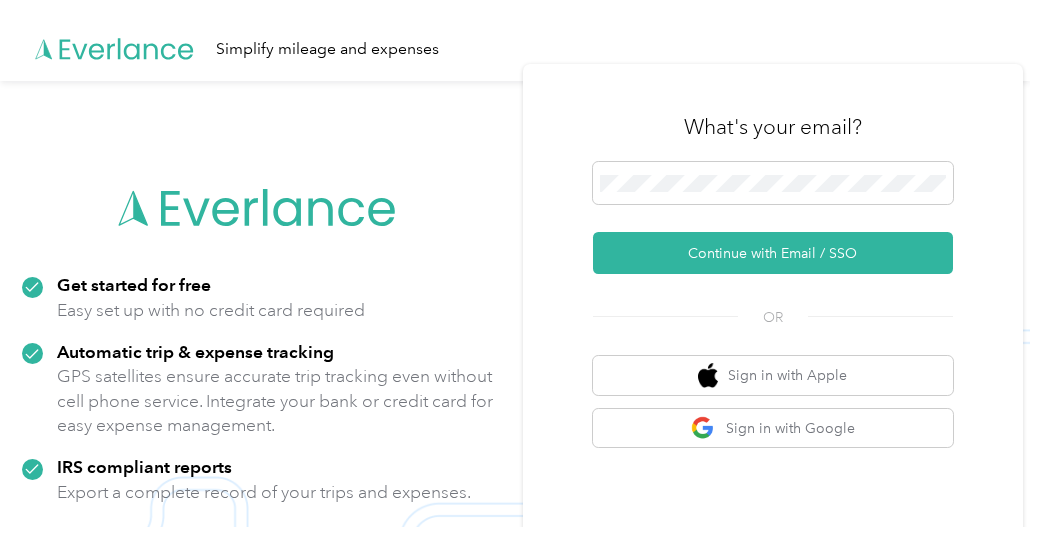 scroll, scrollTop: 0, scrollLeft: 0, axis: both 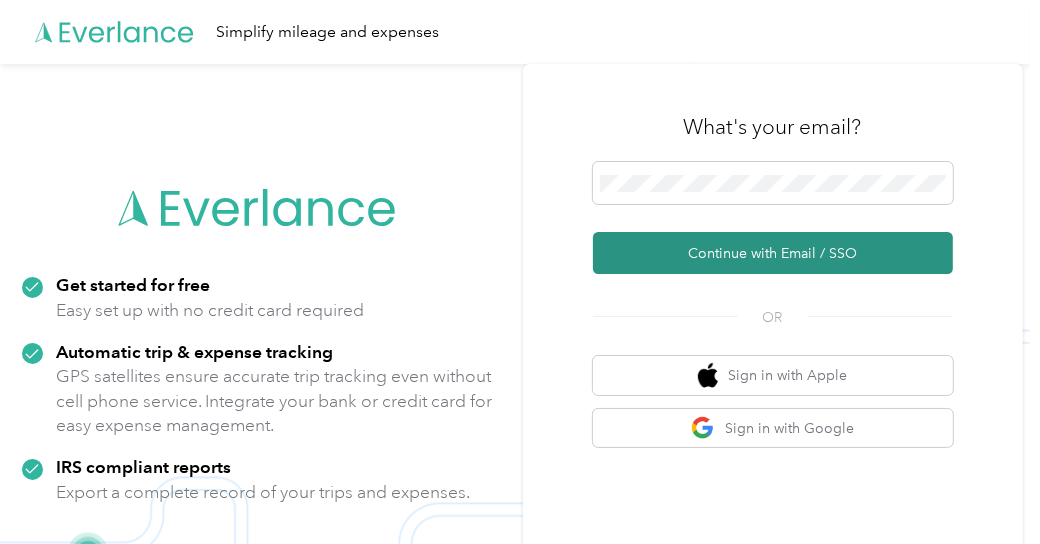 click on "Continue with Email / SSO" at bounding box center [773, 253] 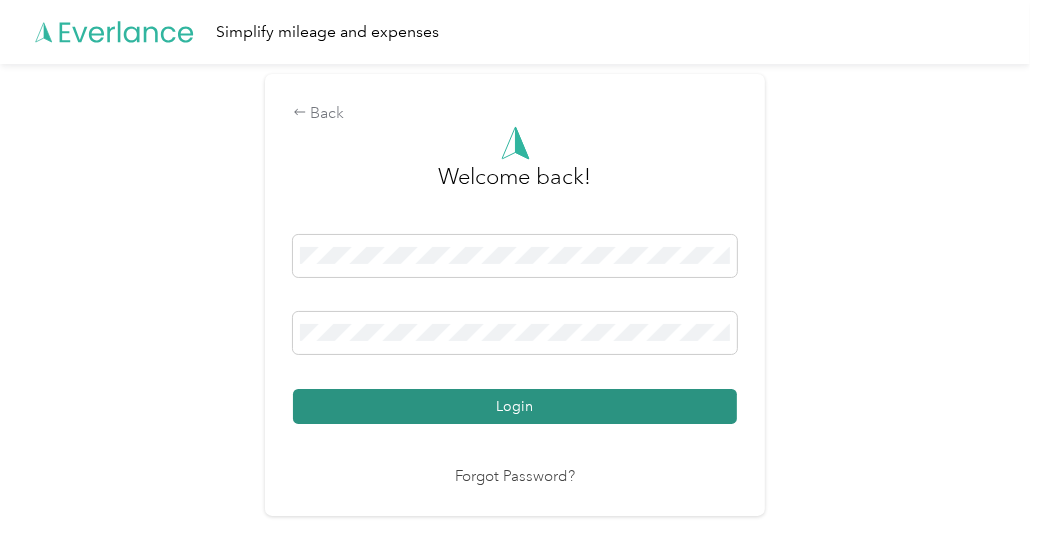click on "Login" at bounding box center [515, 406] 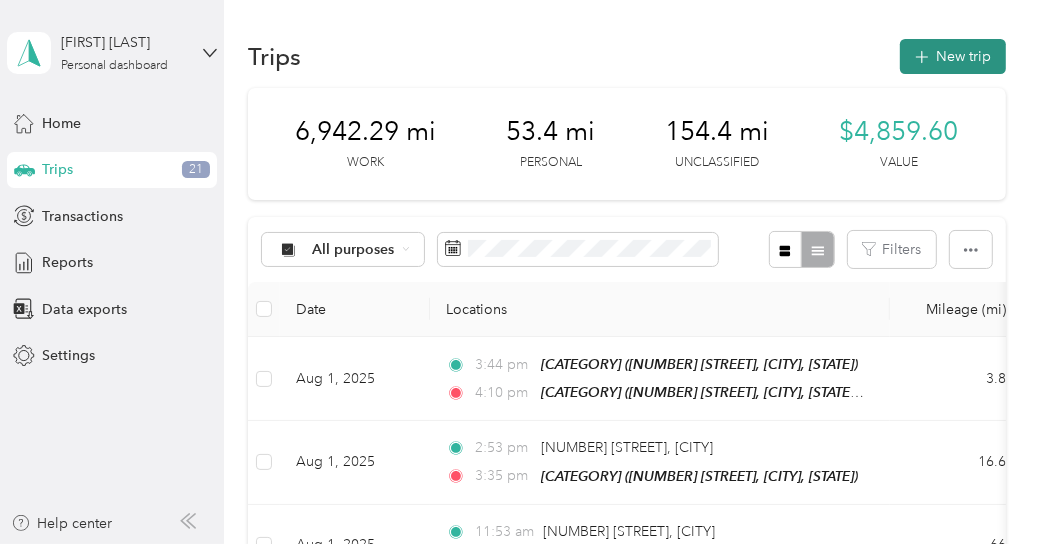 click on "New trip" at bounding box center (953, 56) 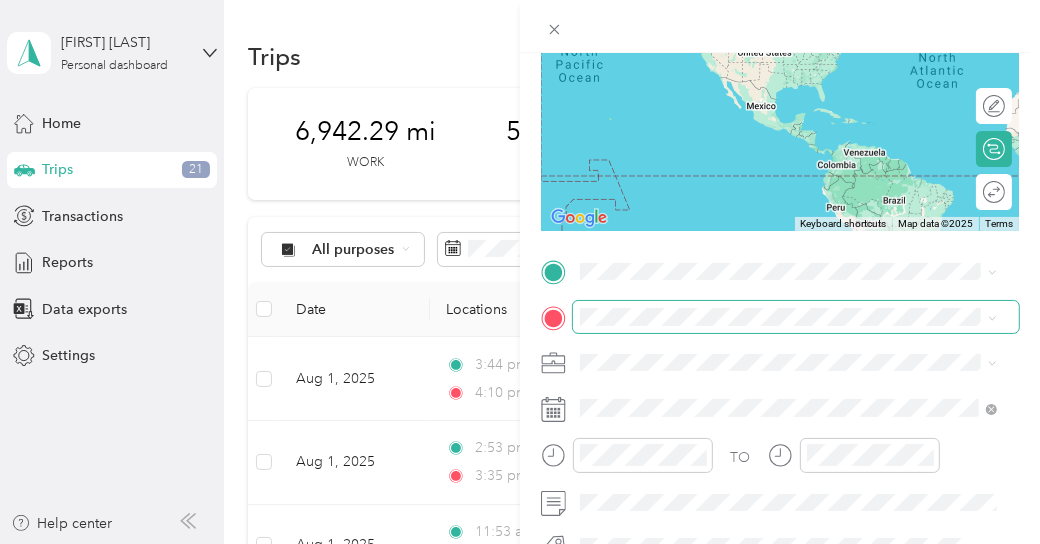 scroll, scrollTop: 223, scrollLeft: 0, axis: vertical 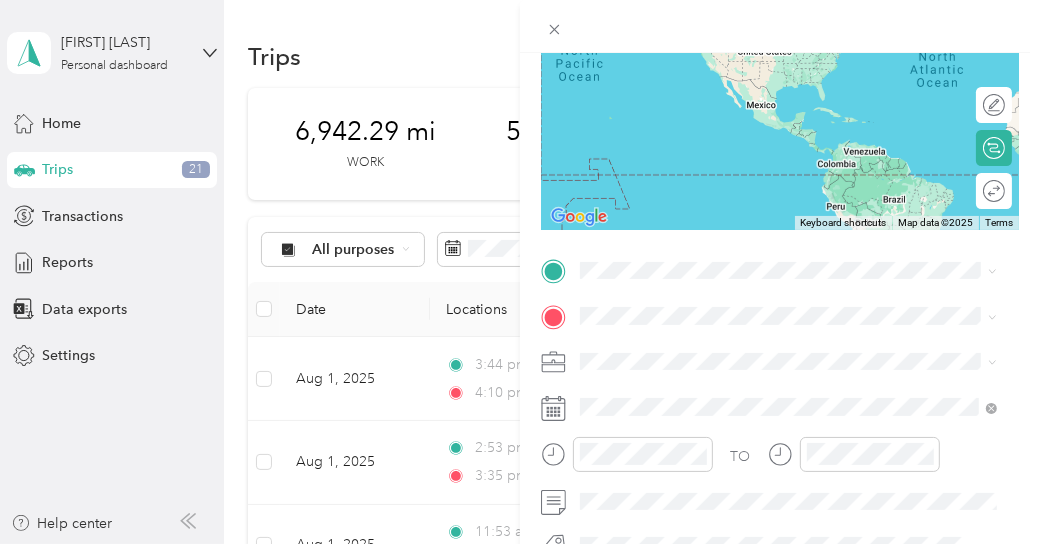 click on "[NUMBER] [STREET], [CITY], [STATE], [COUNTRY] , [POSTAL_CODE], [CITY], [STATE], [COUNTRY]" at bounding box center (777, 378) 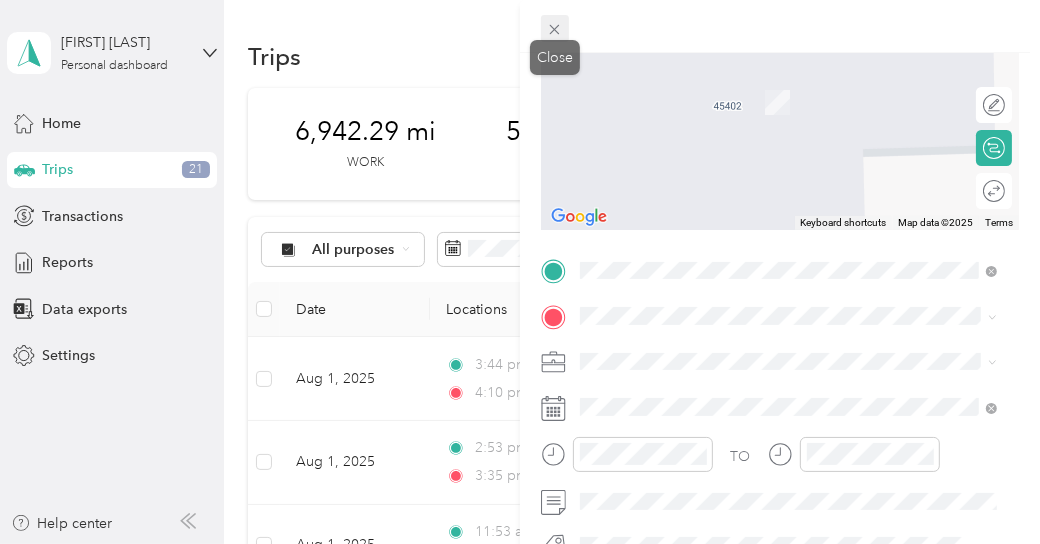 click 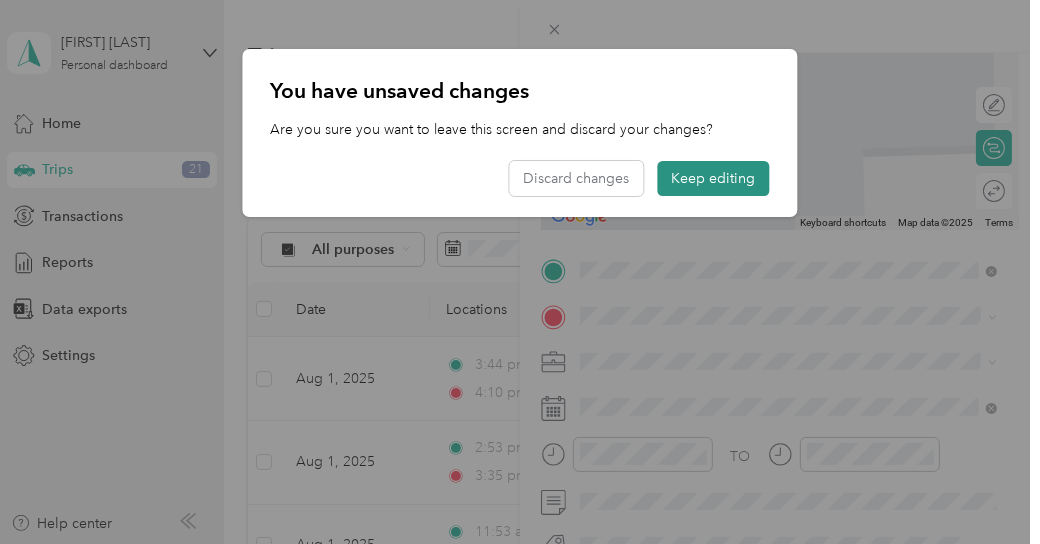 click on "Keep editing" at bounding box center (714, 178) 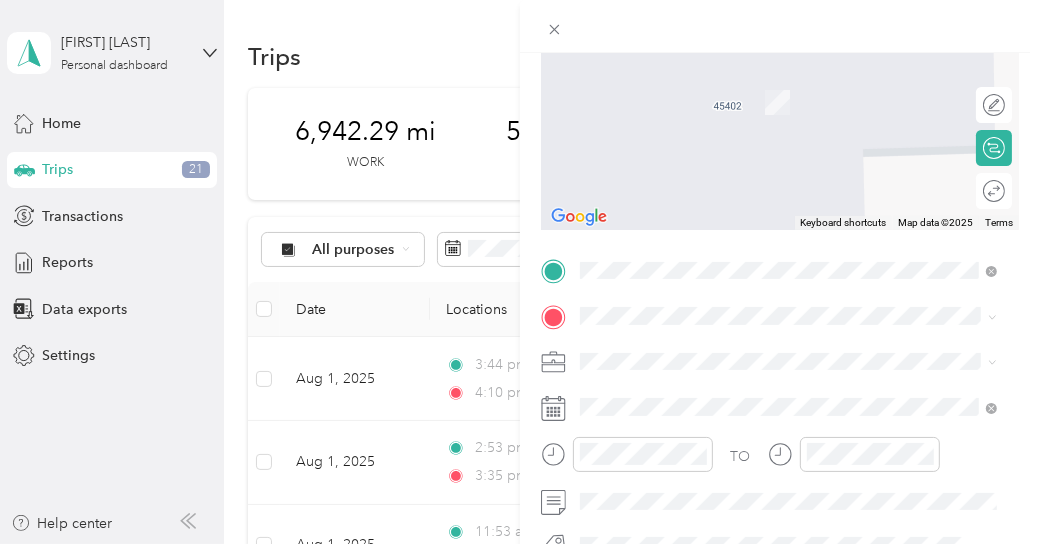 click on "[NUMBER] [STREET]
[CITY], [STATE] [POSTAL_CODE], [COUNTRY]" at bounding box center (762, 90) 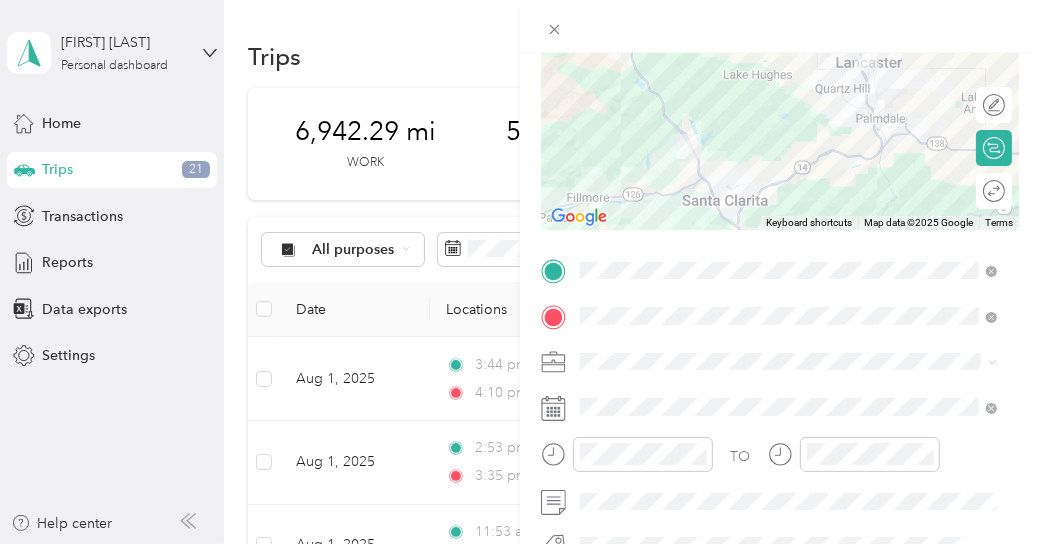 scroll, scrollTop: 330, scrollLeft: 0, axis: vertical 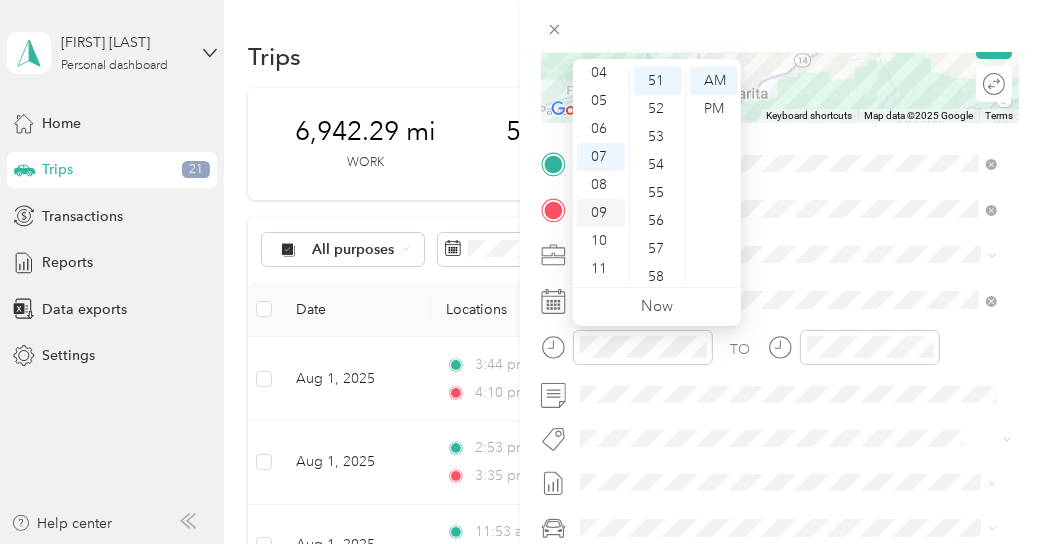 click on "09" at bounding box center [601, 213] 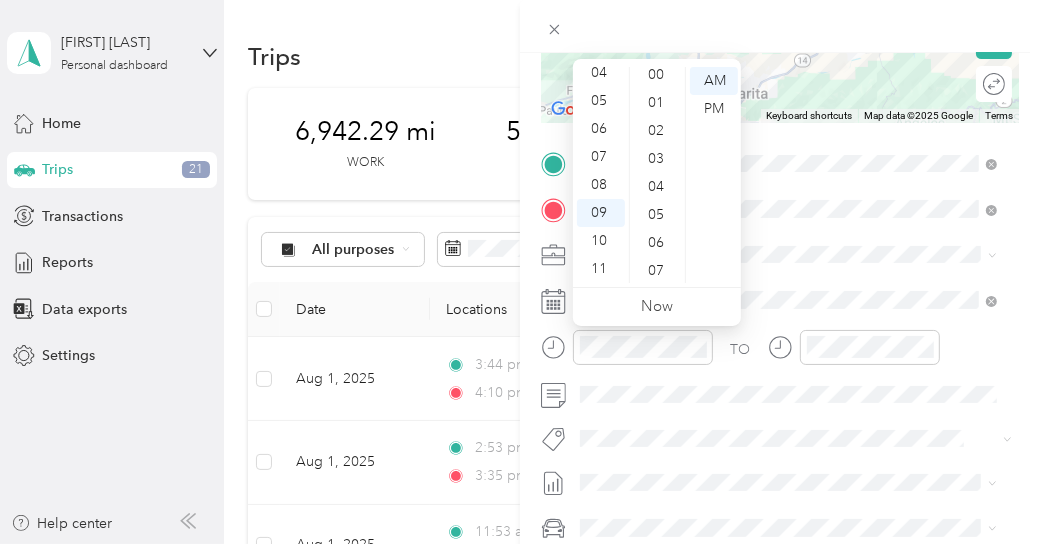 scroll, scrollTop: 0, scrollLeft: 0, axis: both 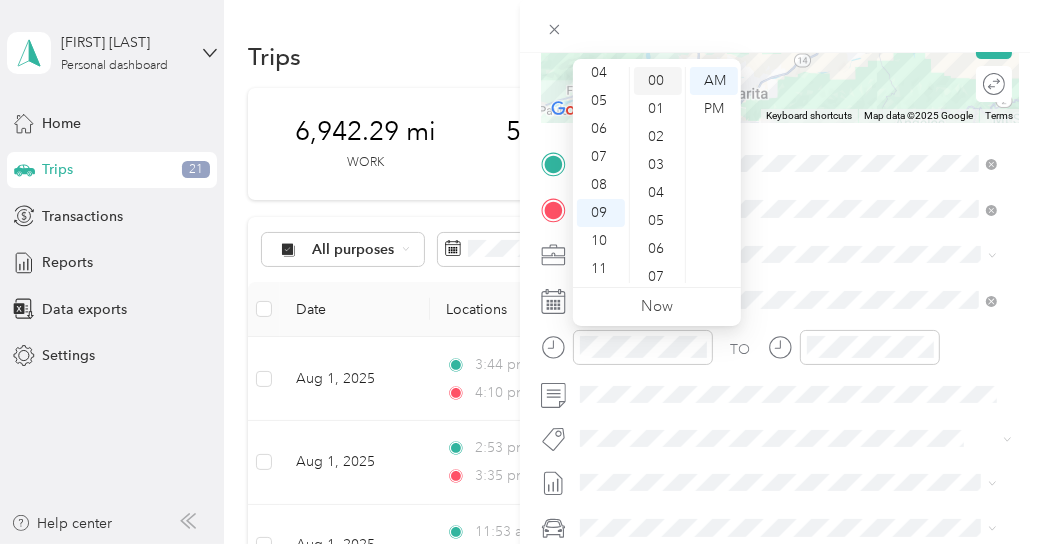 click on "00" at bounding box center (658, 81) 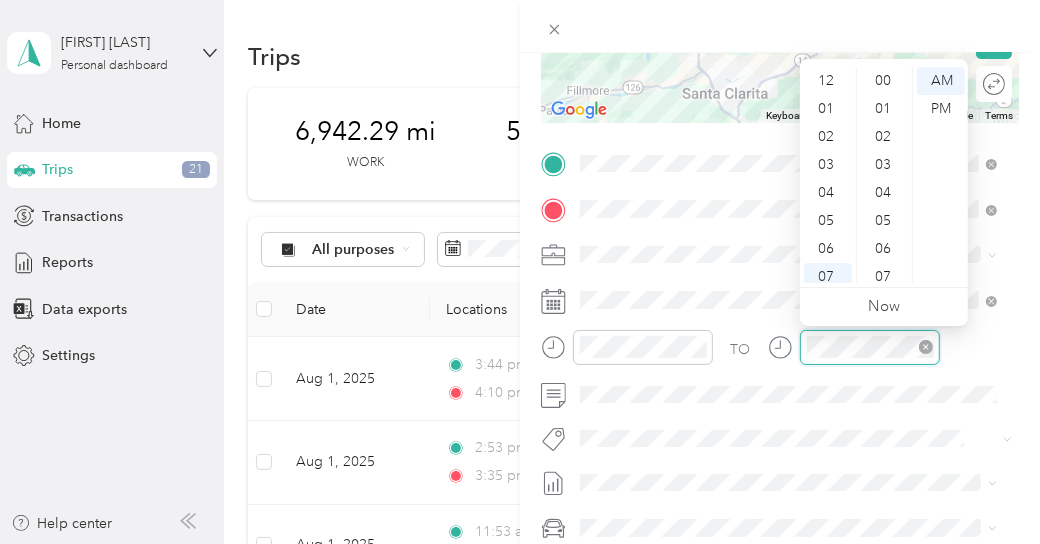 scroll, scrollTop: 1428, scrollLeft: 0, axis: vertical 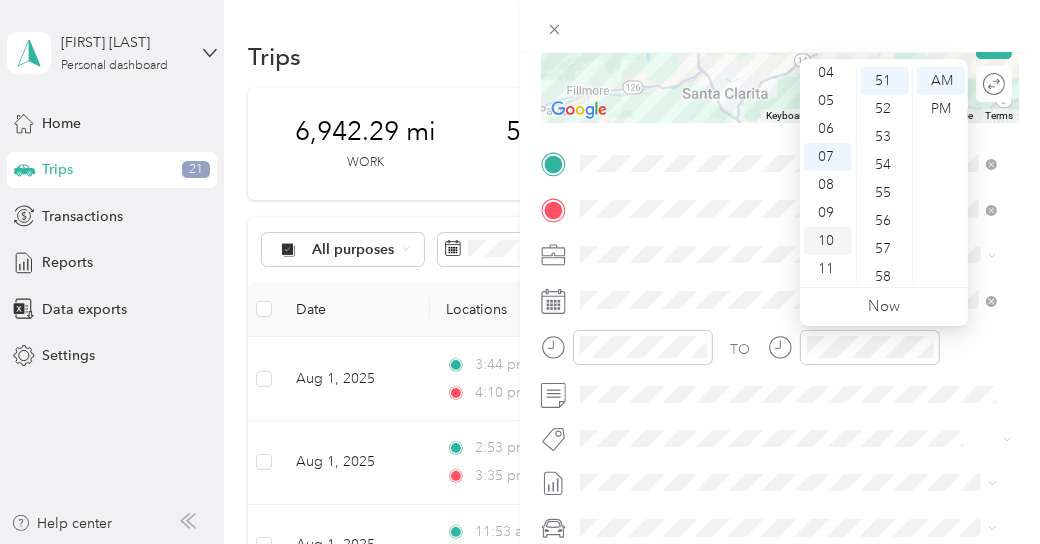 click on "10" at bounding box center [828, 241] 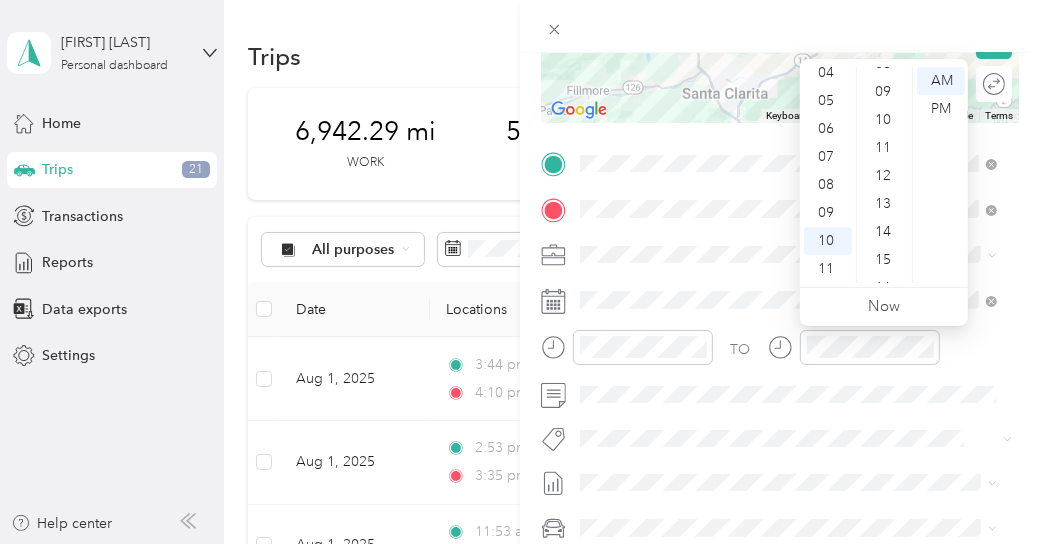 scroll, scrollTop: 0, scrollLeft: 0, axis: both 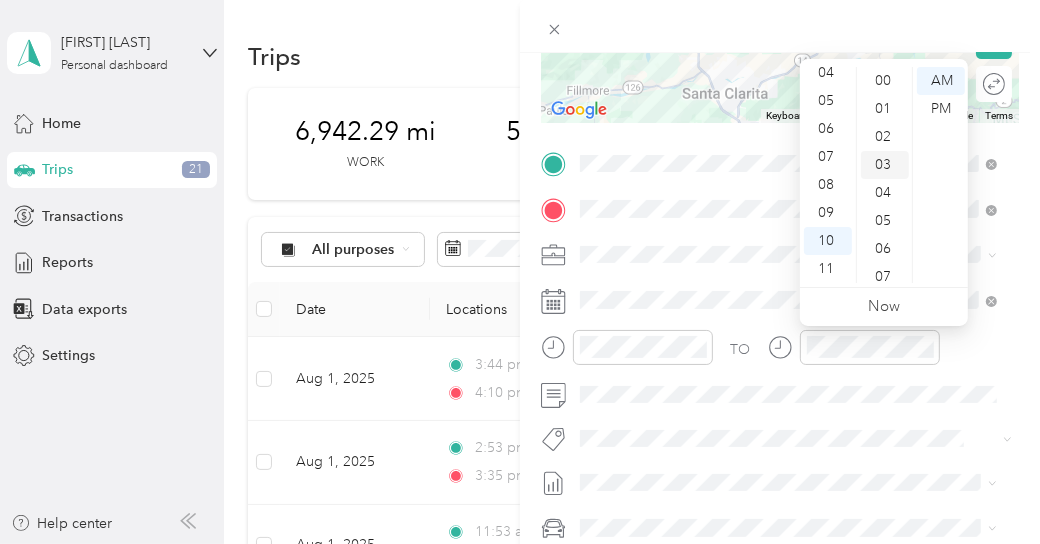 click on "03" at bounding box center (885, 165) 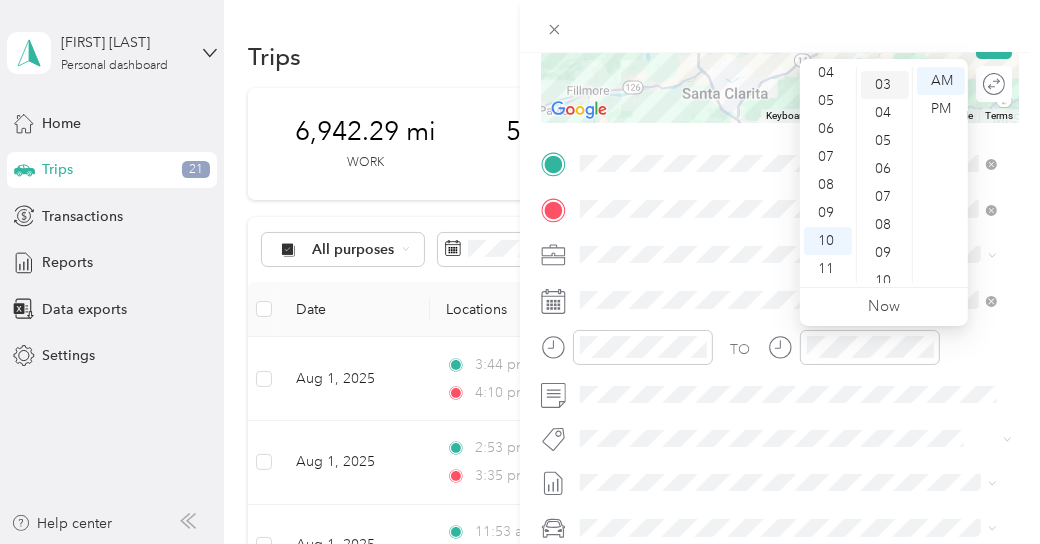 scroll, scrollTop: 83, scrollLeft: 0, axis: vertical 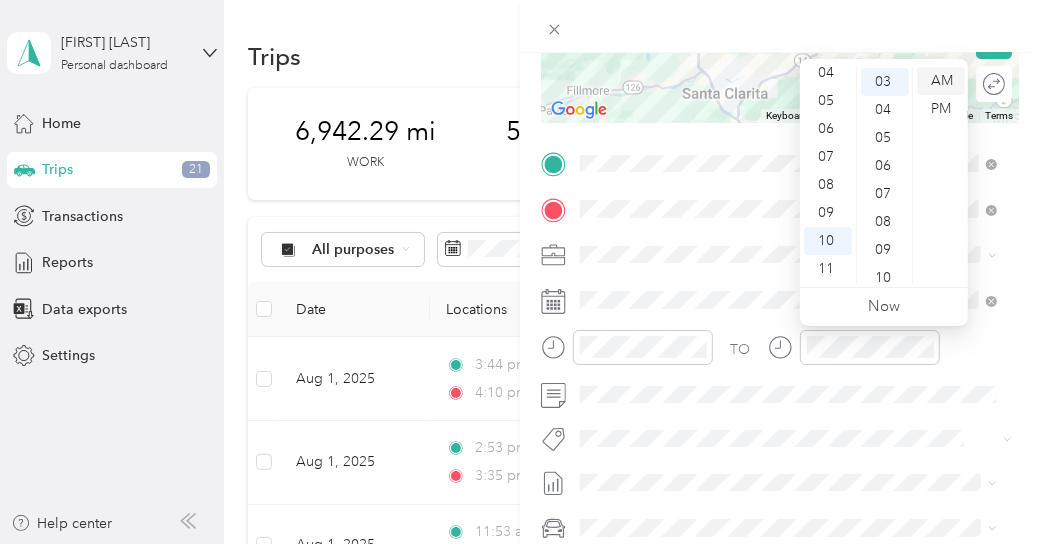 click on "AM" at bounding box center [941, 81] 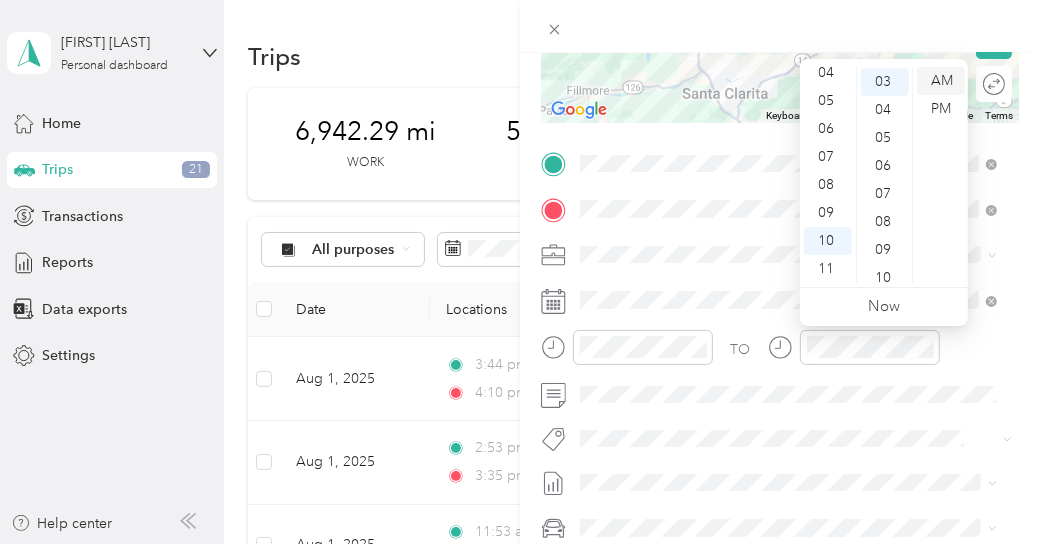 click on "AM" at bounding box center [941, 81] 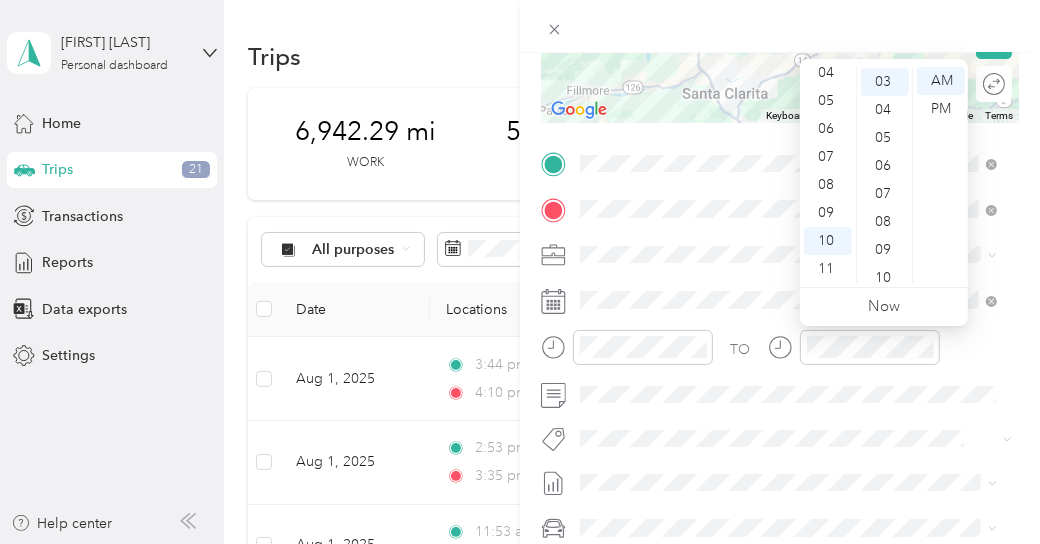 click on "Now" at bounding box center [884, 307] 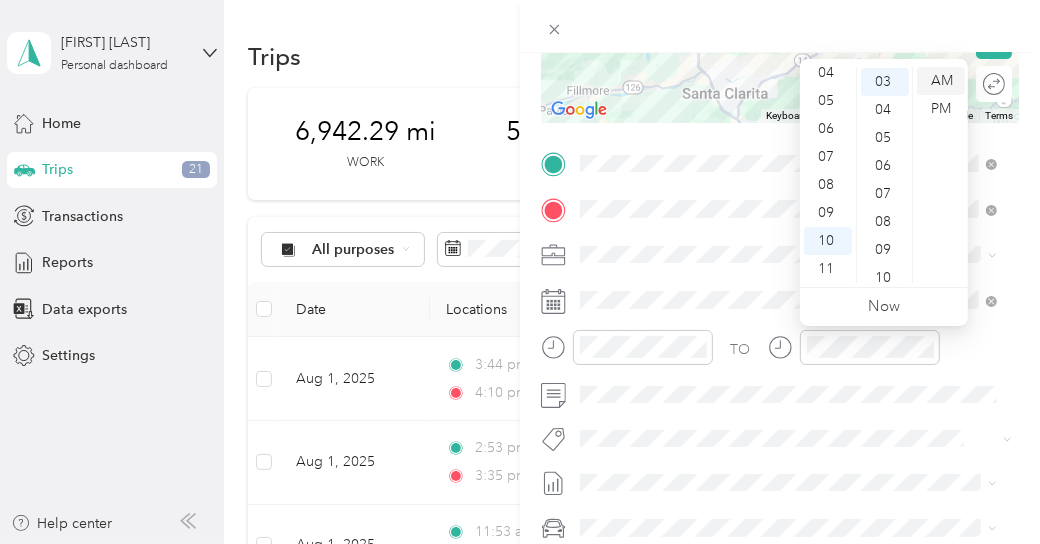 click on "AM" at bounding box center [941, 81] 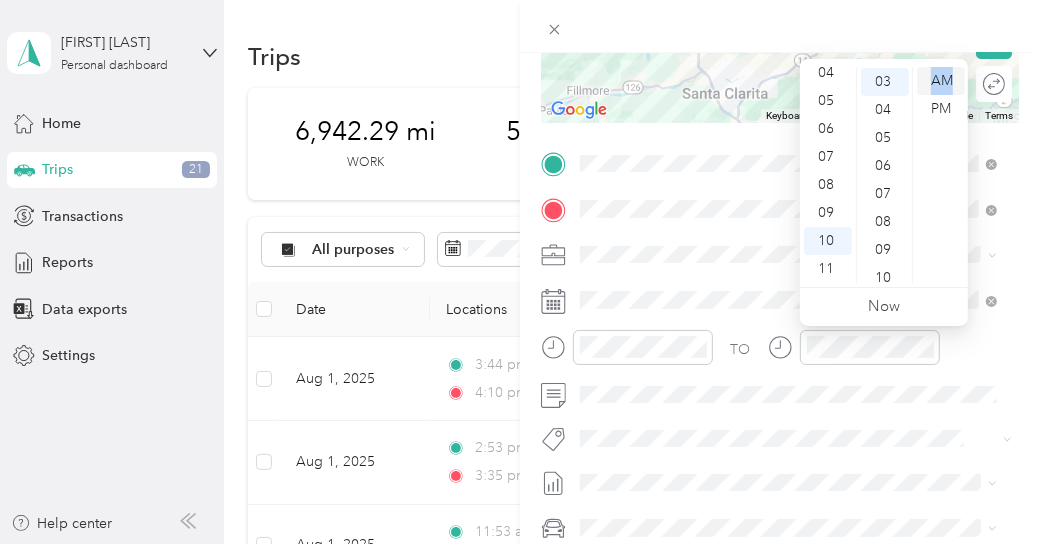 click on "AM" at bounding box center [941, 81] 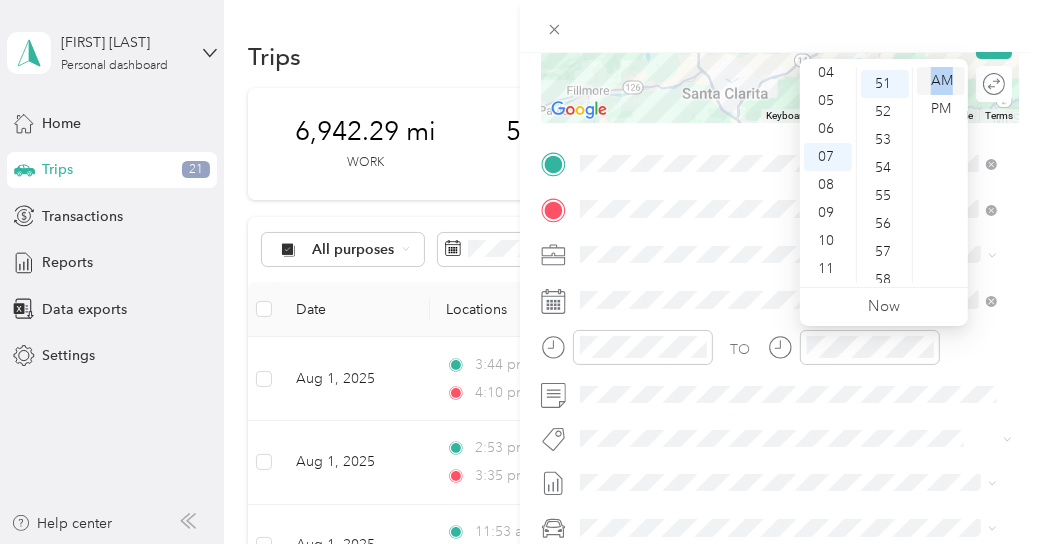 scroll, scrollTop: 1428, scrollLeft: 0, axis: vertical 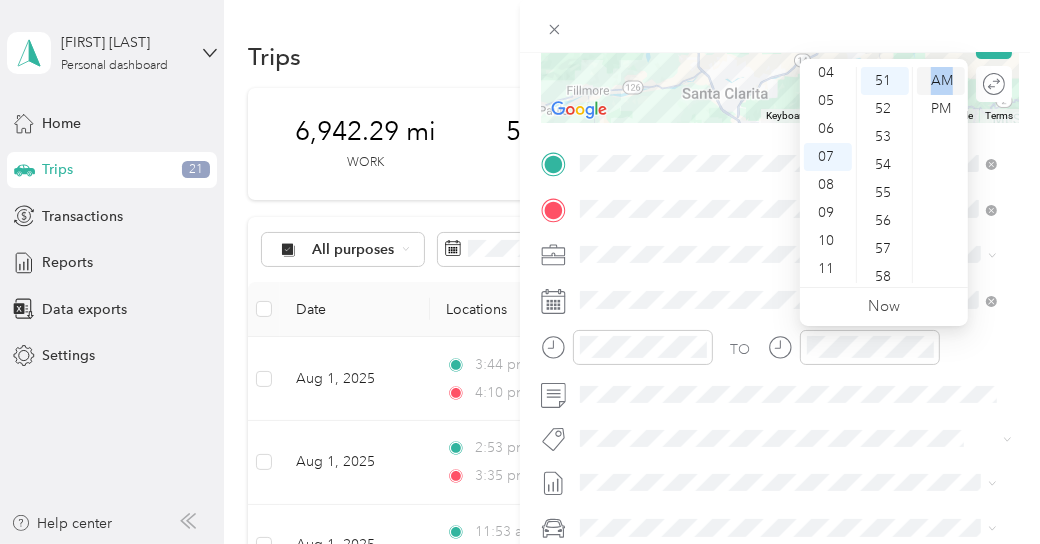 click on "AM" at bounding box center (941, 81) 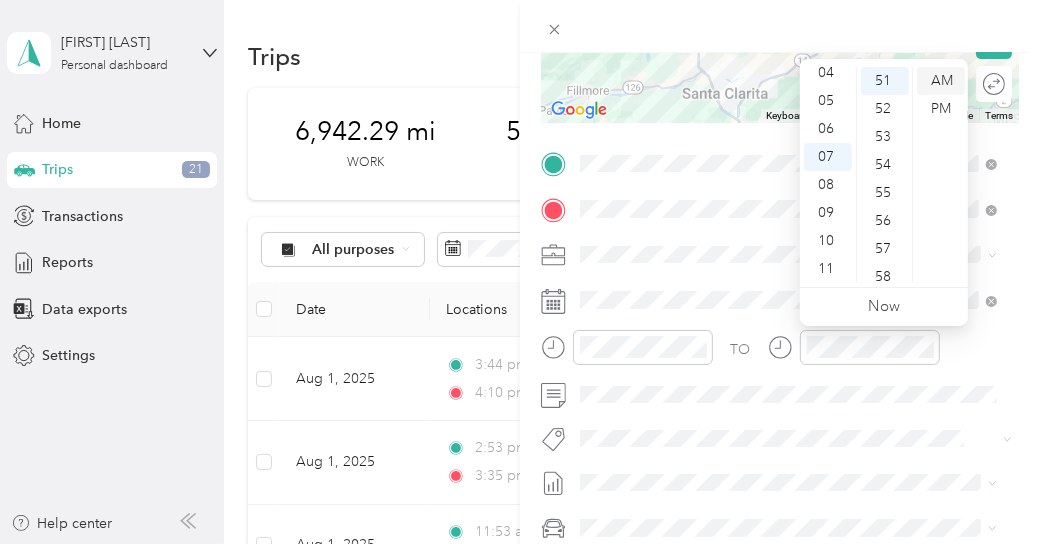 click on "AM" at bounding box center [941, 81] 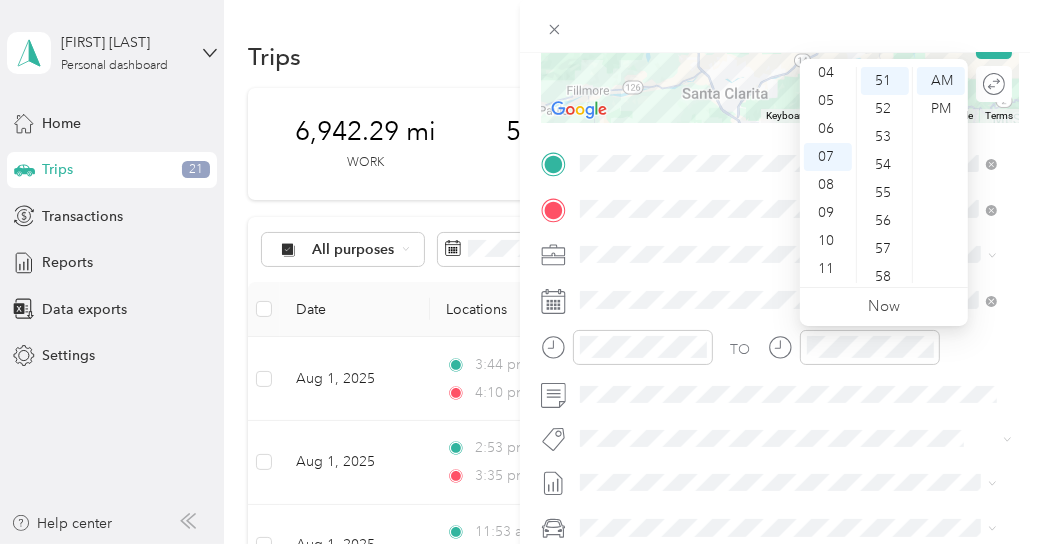 click on "New Trip Save This trip cannot be edited because it is either under review, approved, or paid. Contact your Team Manager to edit it. Miles To navigate the map with touch gestures double-tap and hold your finger on the map, then drag the map. ← Move left → Move right ↑ Move up ↓ Move down + Zoom in - Zoom out Home Jump left by 75% End Jump right by 75% Page Up Jump up by 75% Page Down Jump down by 75% Keyboard shortcuts Map Data Map data ©2025 Google Map data ©2025 Google 20 km  Click to toggle between metric and imperial units Terms Report a map error Edit route Calculate route Round trip TO Add photo" at bounding box center [780, 184] 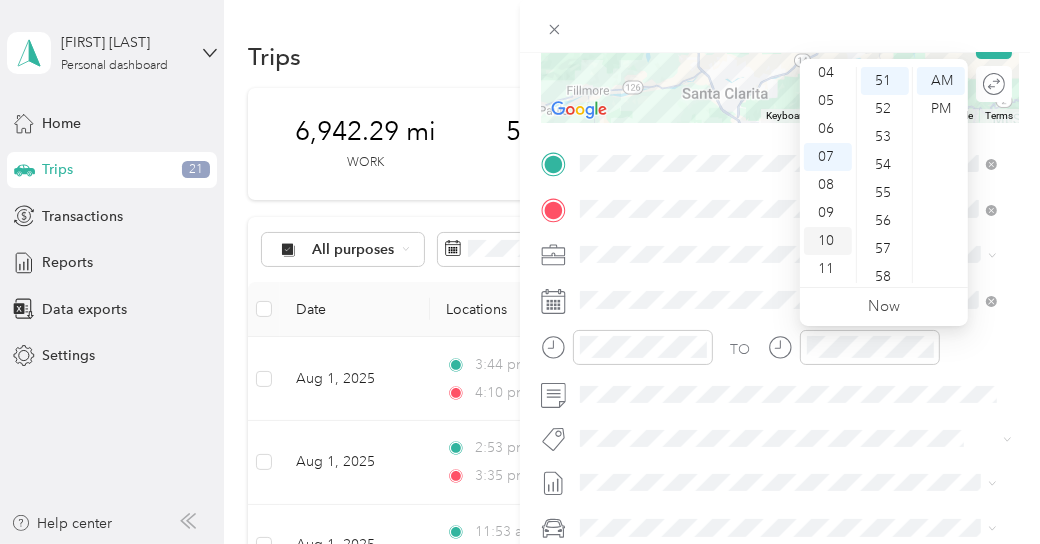 click on "10" at bounding box center [828, 241] 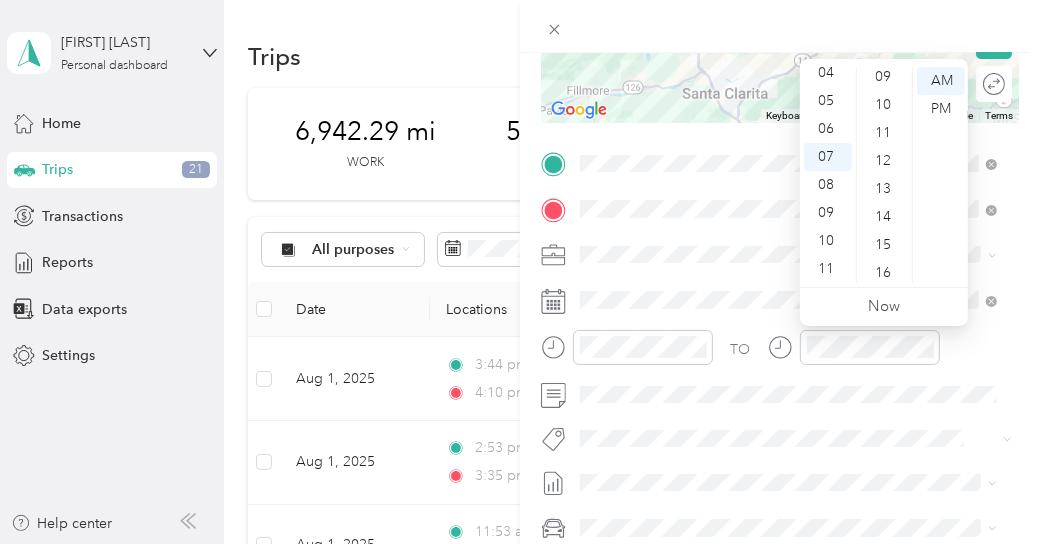 scroll, scrollTop: 30, scrollLeft: 0, axis: vertical 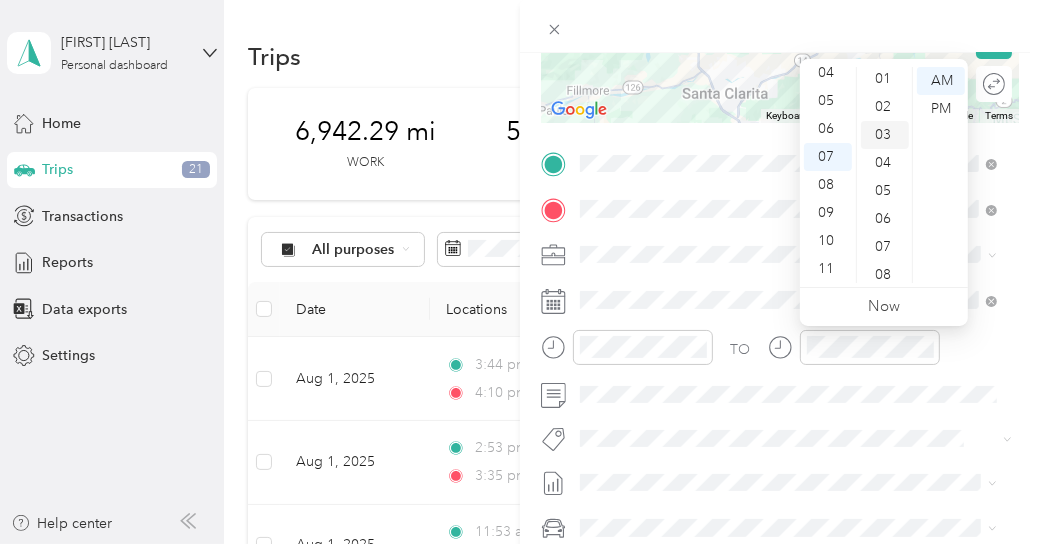 click on "03" at bounding box center [885, 135] 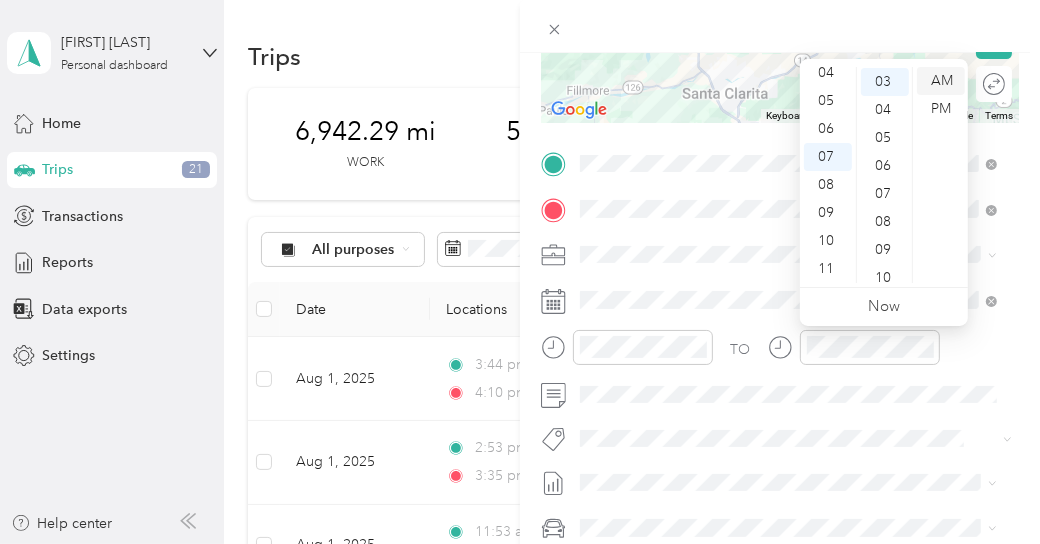 click on "AM" at bounding box center (941, 81) 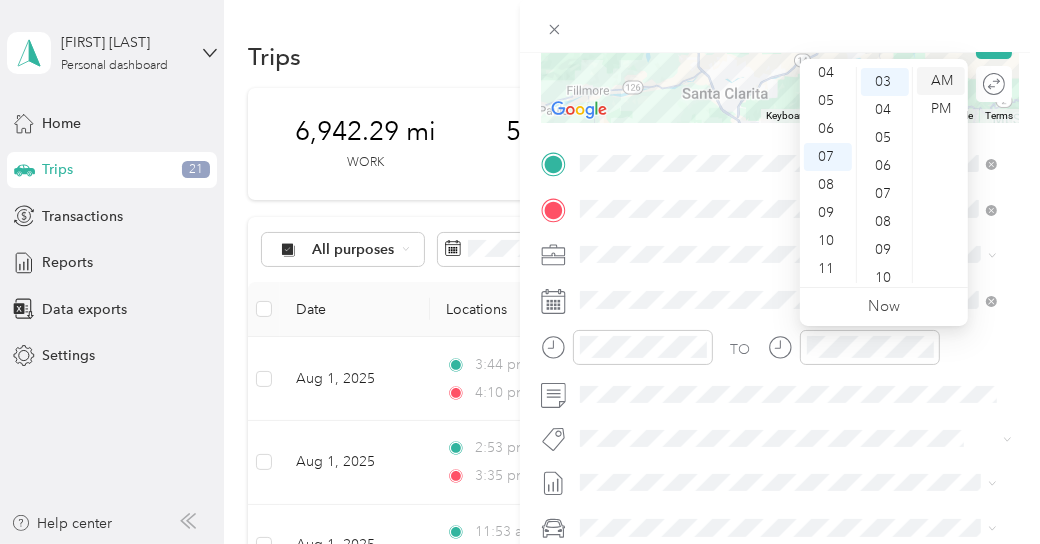 click on "AM" at bounding box center [941, 81] 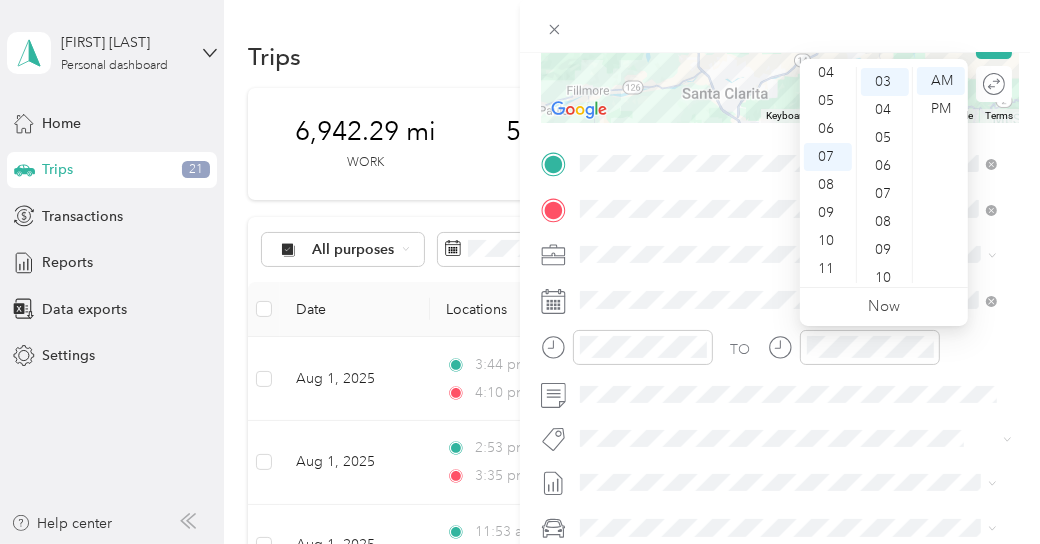 click on "Now" at bounding box center (884, 307) 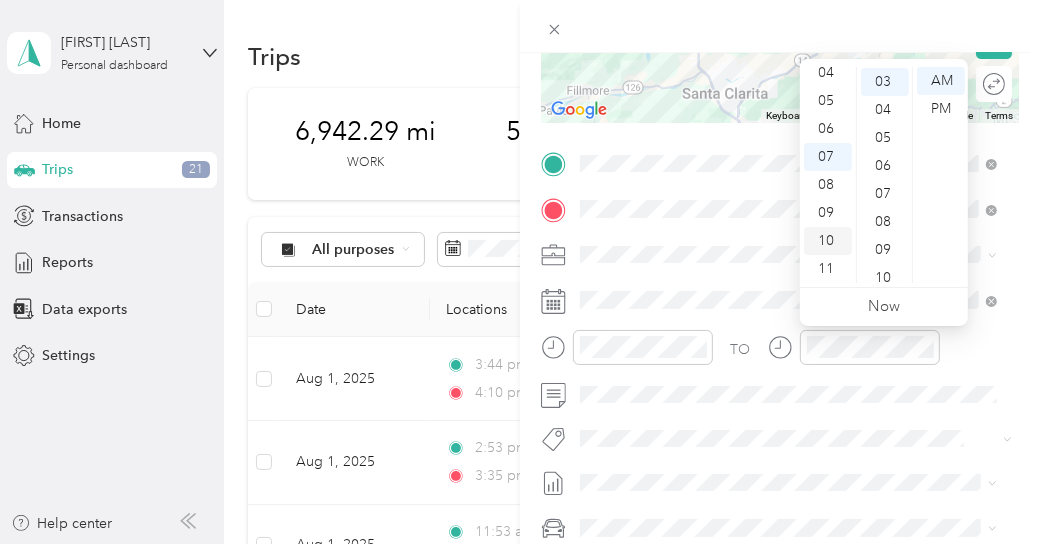 click on "10" at bounding box center [828, 241] 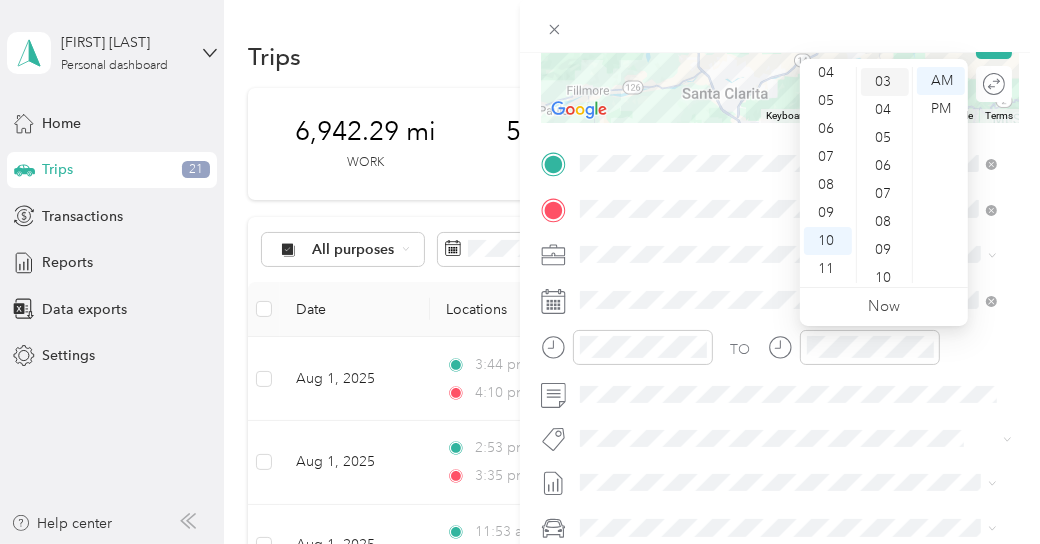 click on "03" at bounding box center [885, 82] 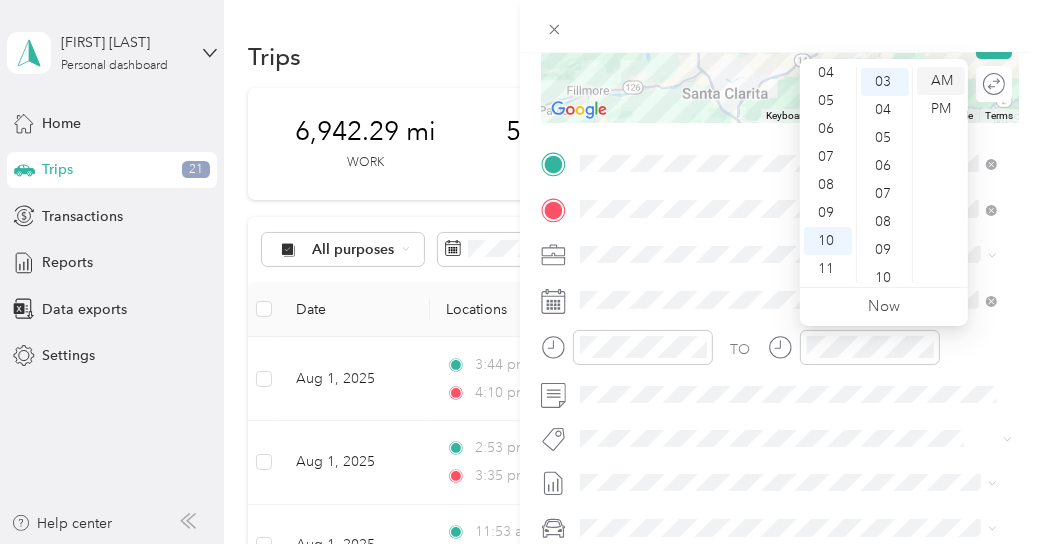 click on "AM" at bounding box center [941, 81] 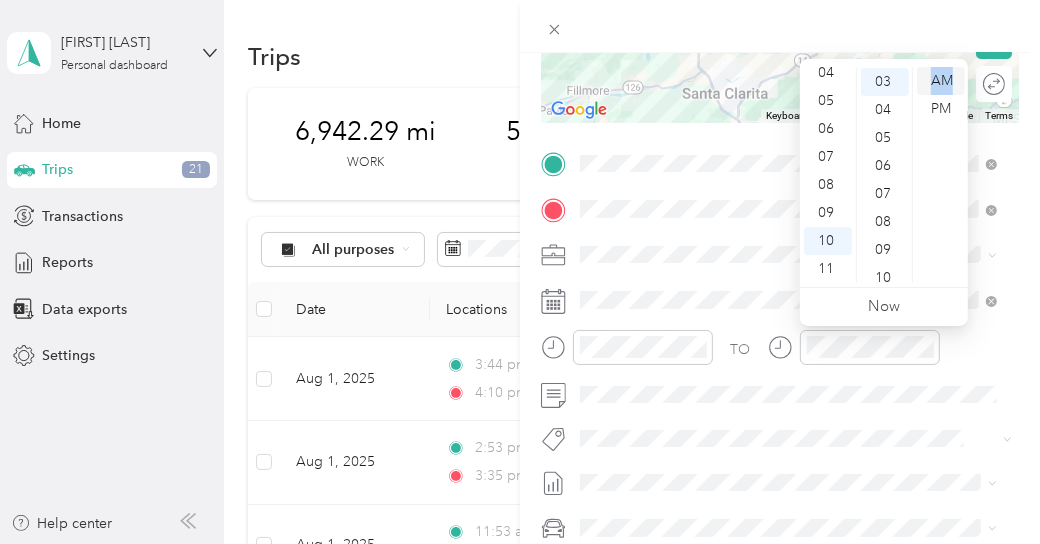 click on "AM" at bounding box center (941, 81) 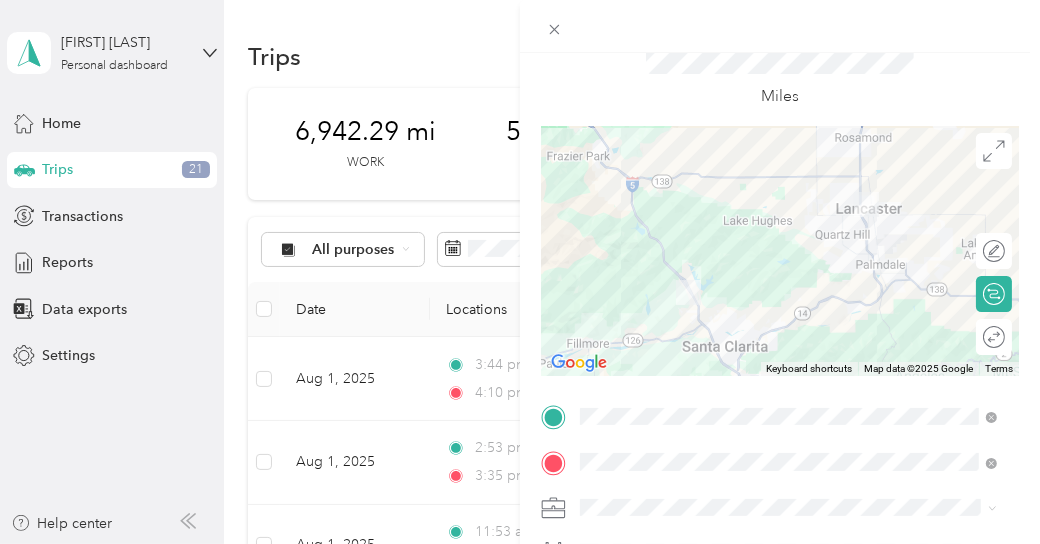 scroll, scrollTop: 0, scrollLeft: 0, axis: both 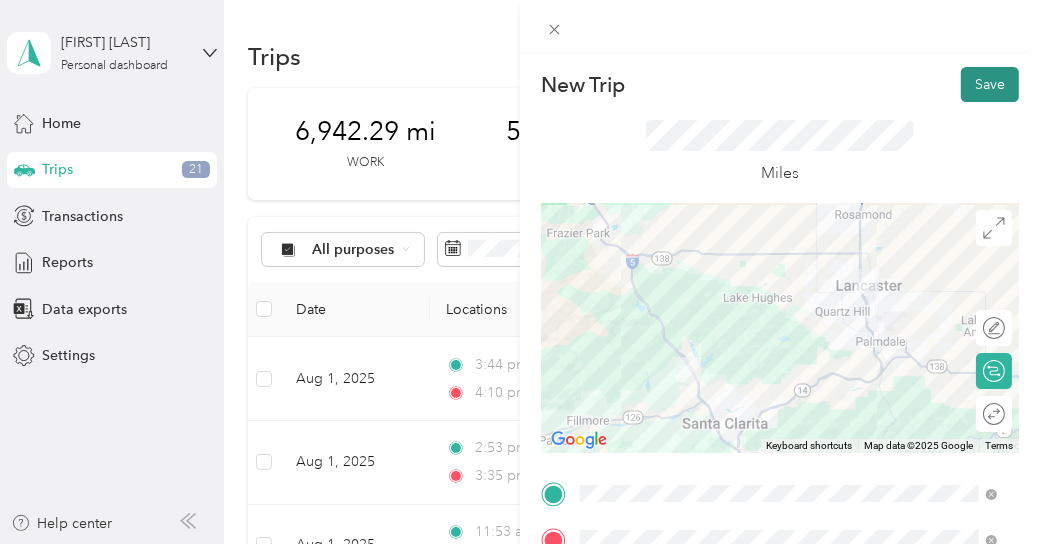 click on "Save" at bounding box center (990, 84) 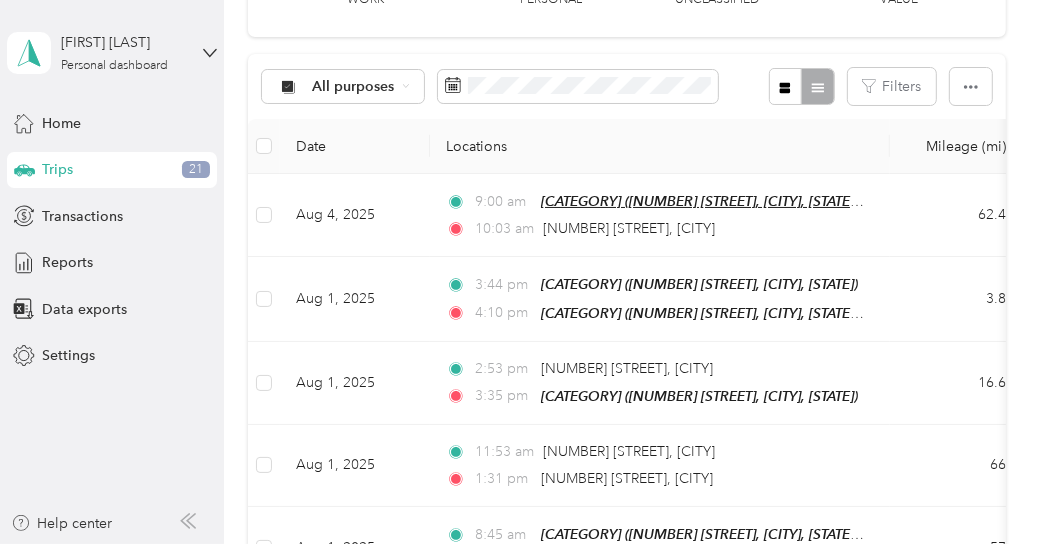 scroll, scrollTop: 0, scrollLeft: 0, axis: both 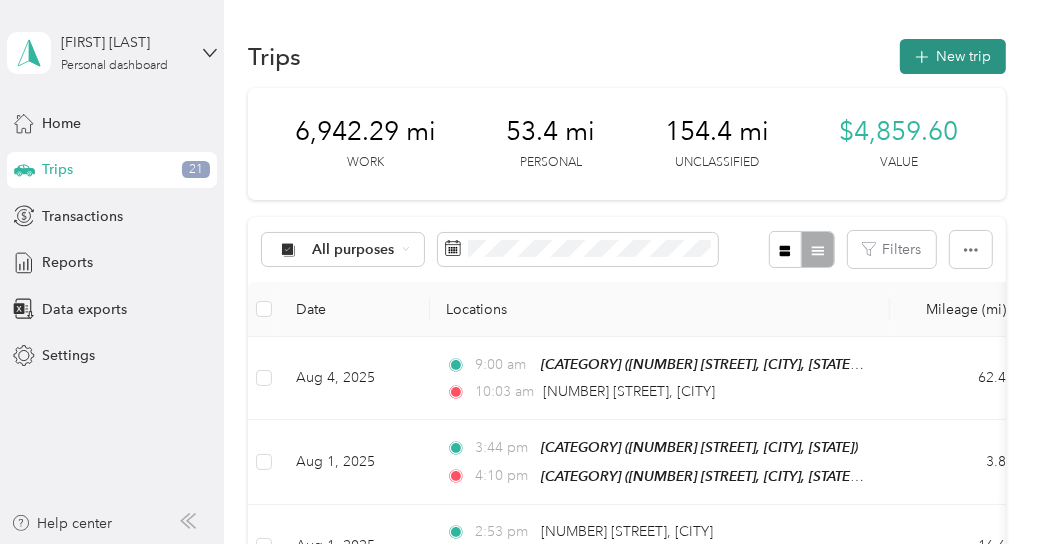 click on "New trip" at bounding box center [953, 56] 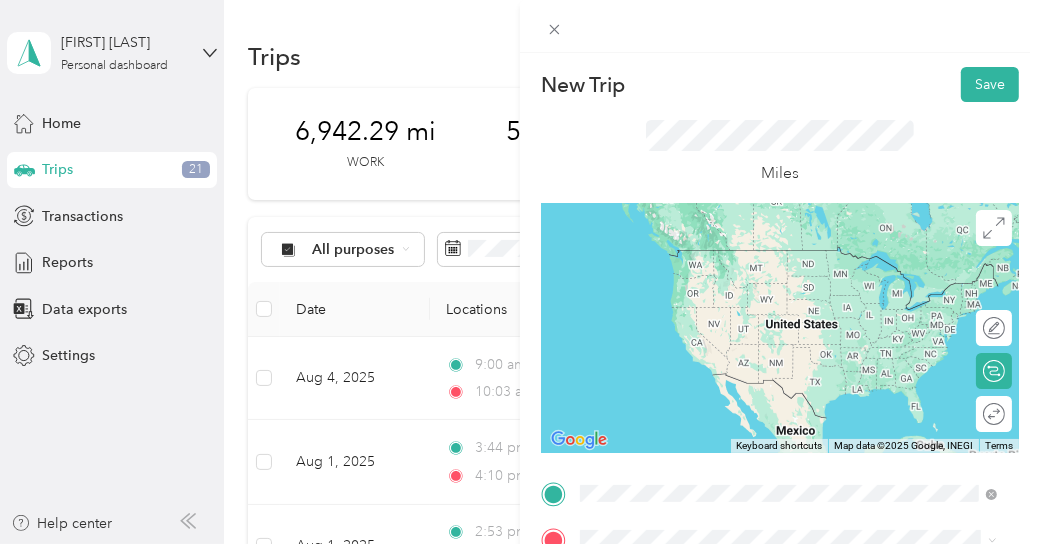 click on "[NUMBER] [STREET]
[CITY], [STATE] [POSTAL_CODE], [COUNTRY]" at bounding box center [762, 258] 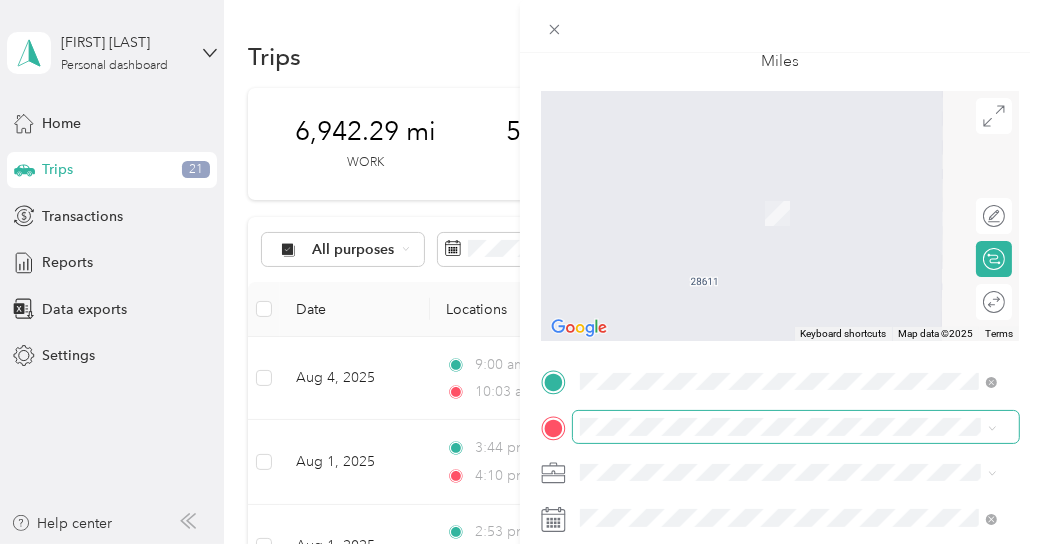 scroll, scrollTop: 115, scrollLeft: 0, axis: vertical 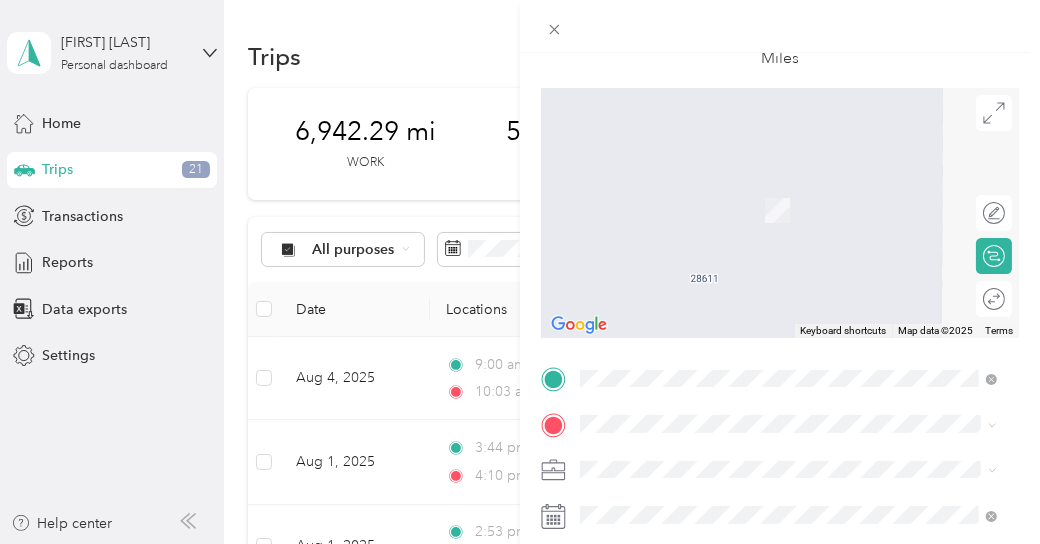 click on "[NUMBER] [STREET]
[CITY], [STATE] [POSTAL_CODE], [COUNTRY]" at bounding box center (762, 188) 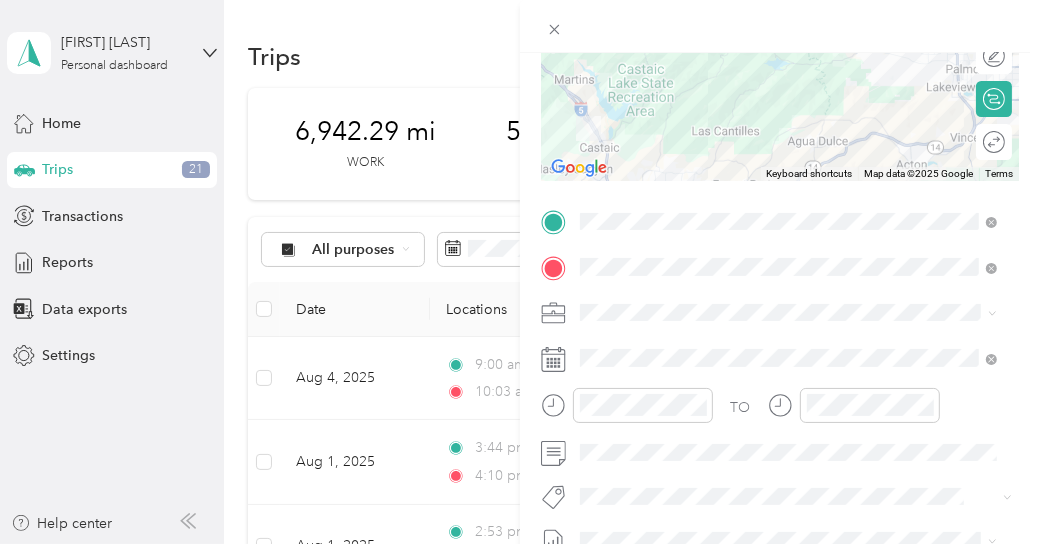 scroll, scrollTop: 295, scrollLeft: 0, axis: vertical 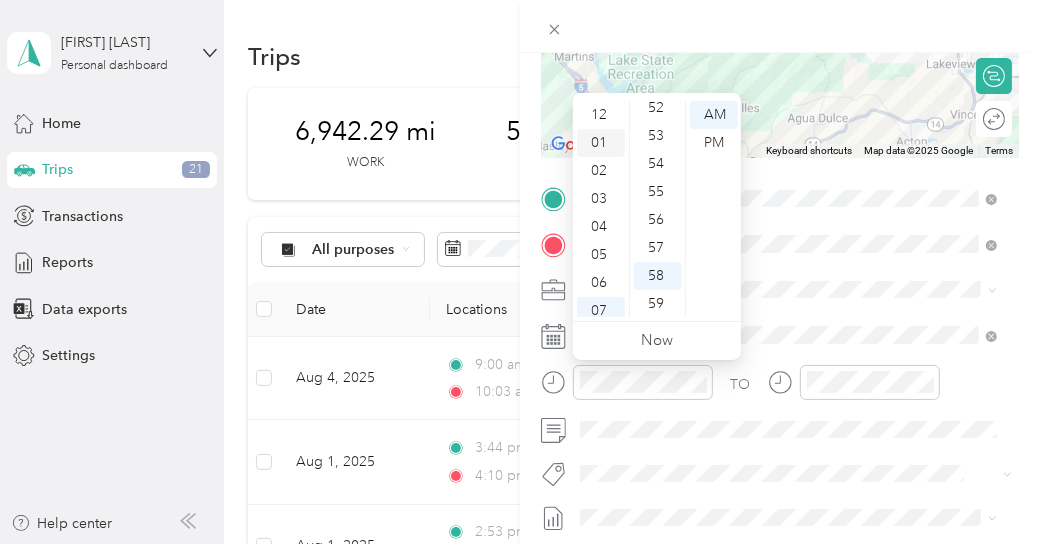 click on "01" at bounding box center (601, 143) 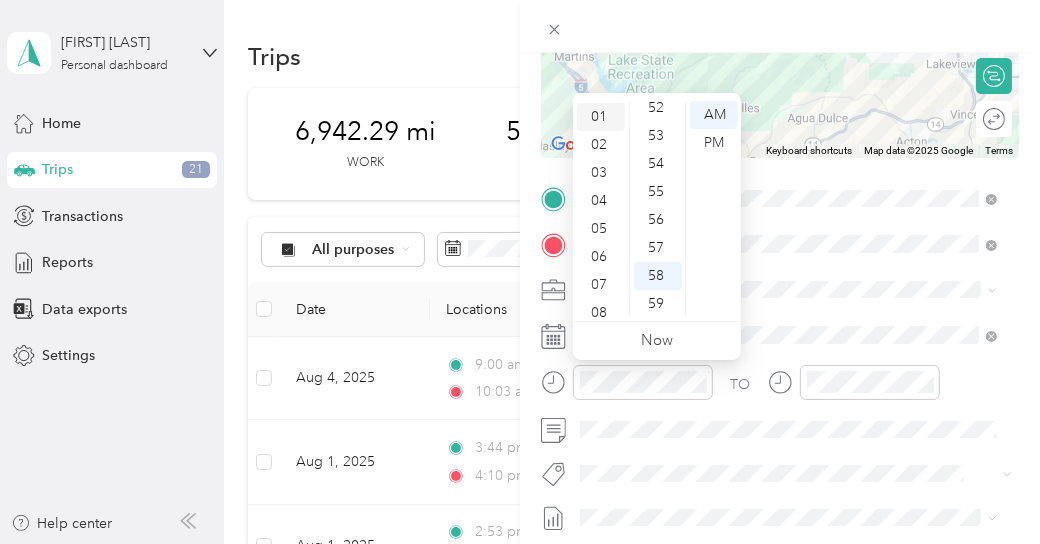 scroll, scrollTop: 28, scrollLeft: 0, axis: vertical 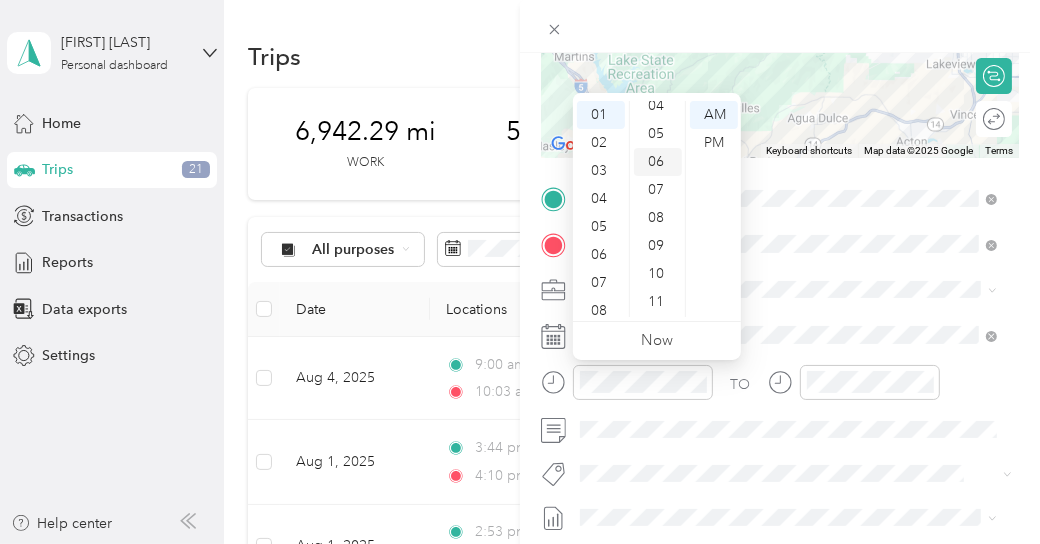 click on "11" at bounding box center [658, 302] 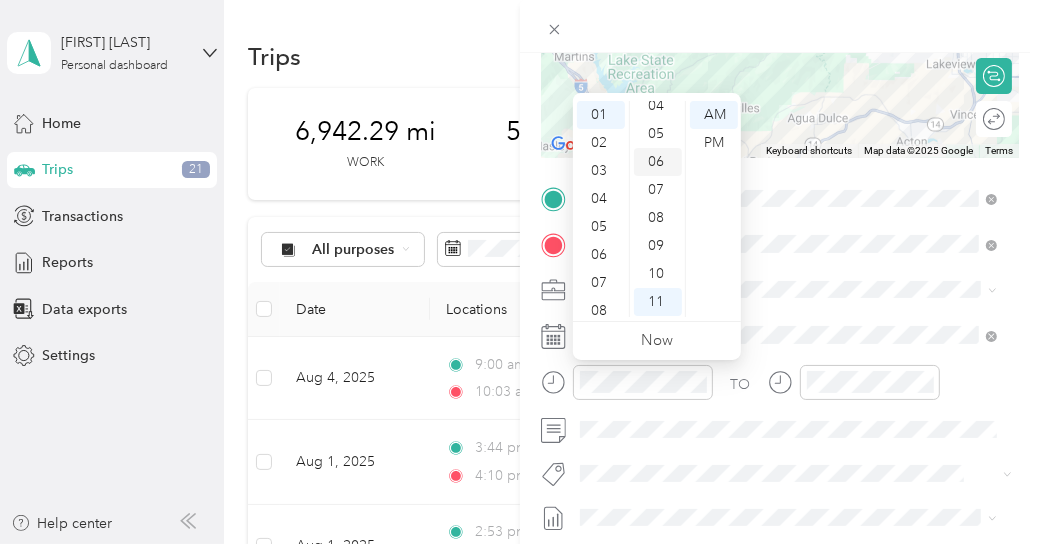 scroll, scrollTop: 307, scrollLeft: 0, axis: vertical 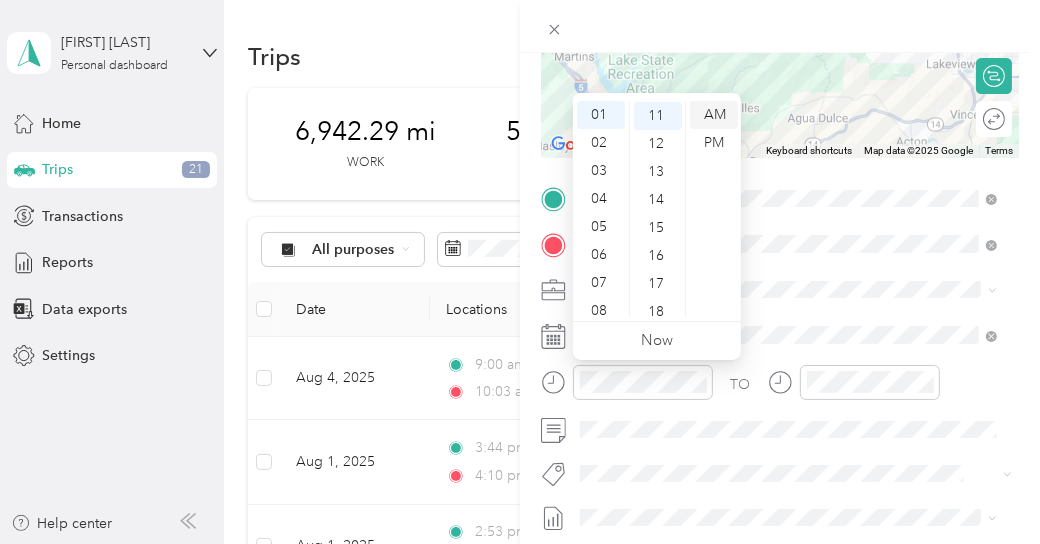 click on "AM" at bounding box center (714, 115) 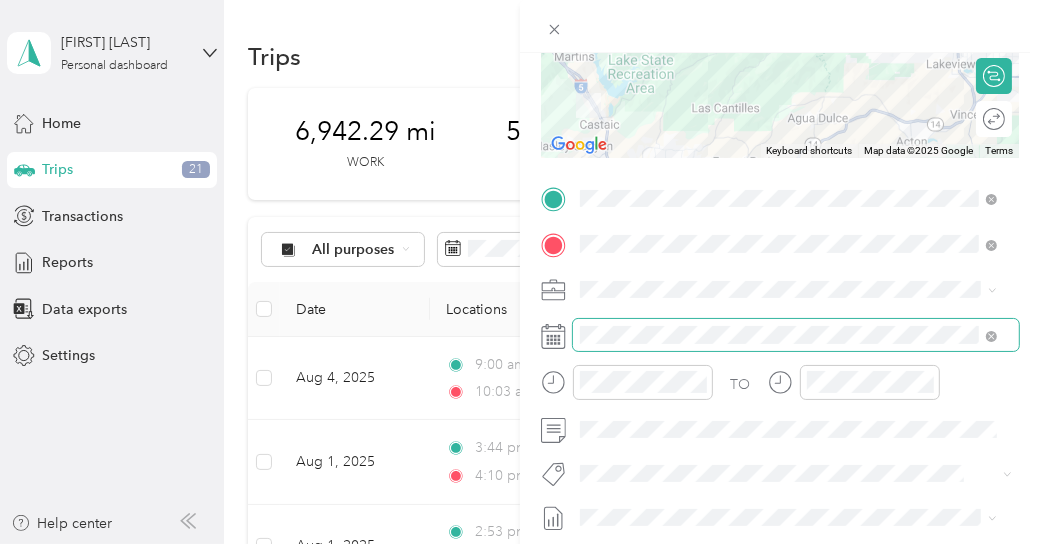 click at bounding box center [796, 334] 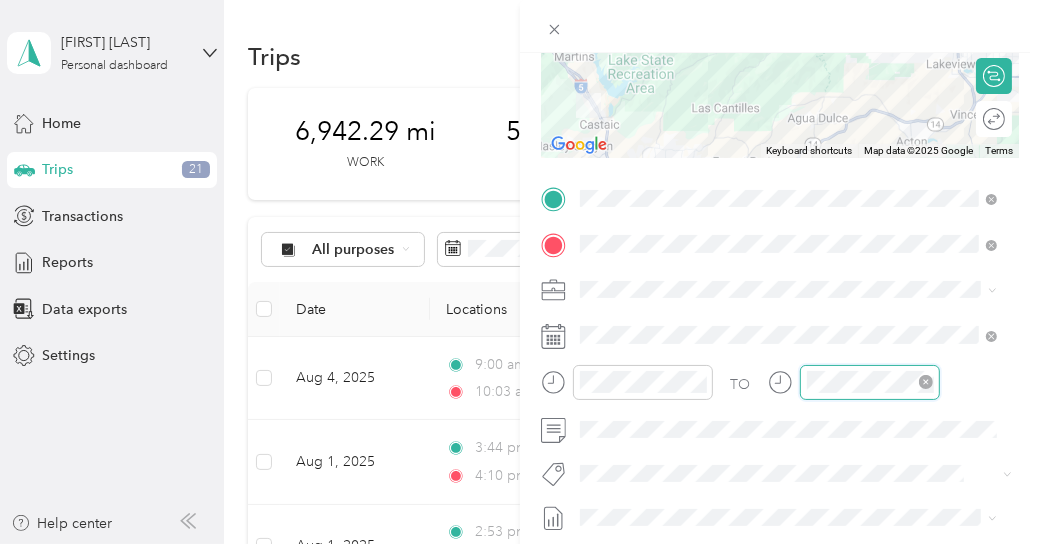 scroll, scrollTop: 120, scrollLeft: 0, axis: vertical 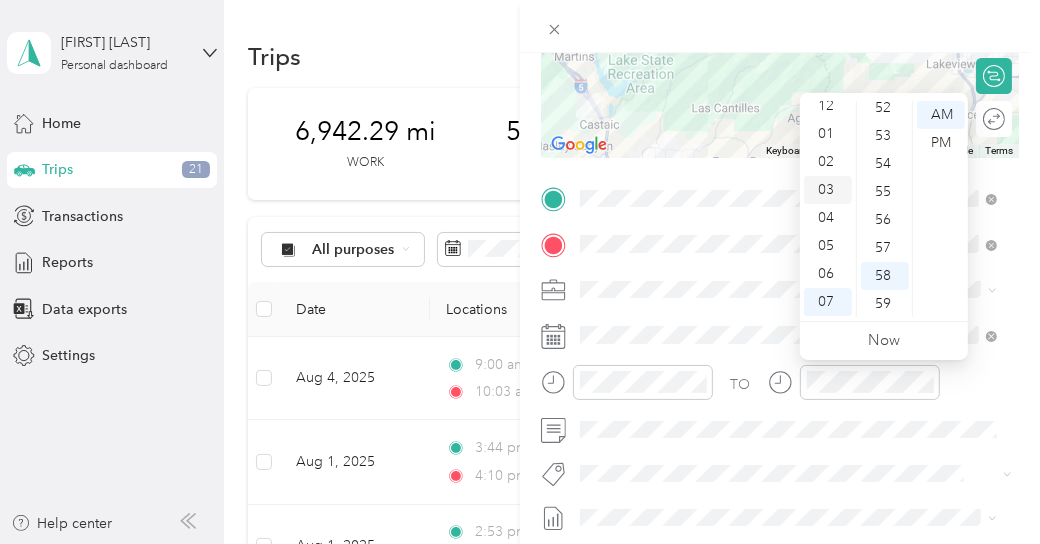 click on "03" at bounding box center [828, 190] 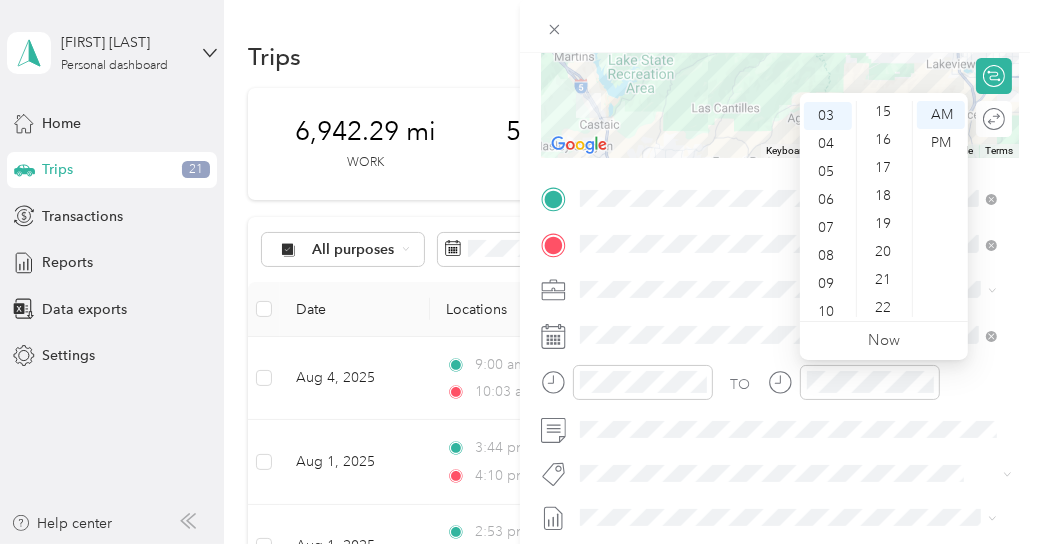 scroll, scrollTop: 407, scrollLeft: 0, axis: vertical 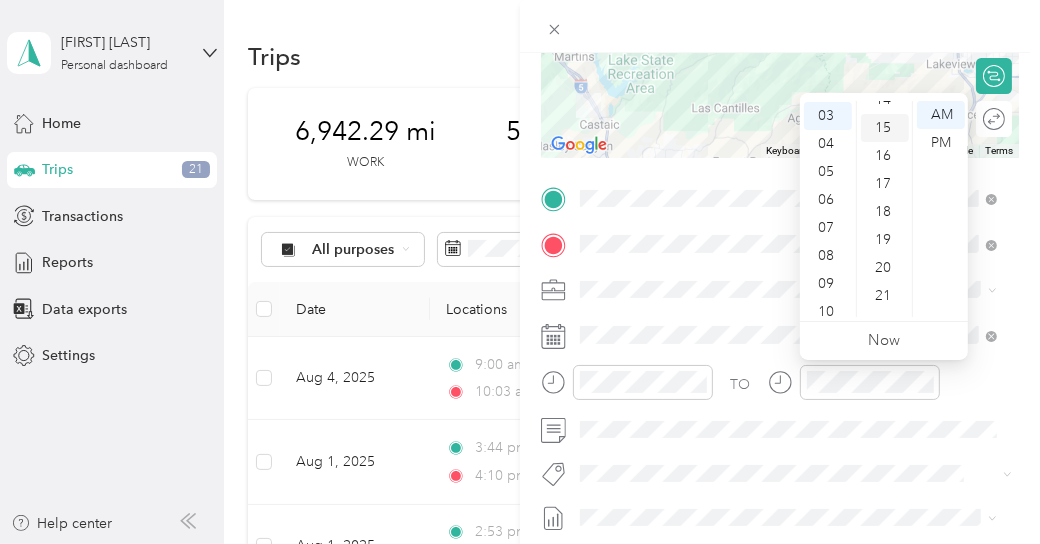 click on "15" at bounding box center (885, 128) 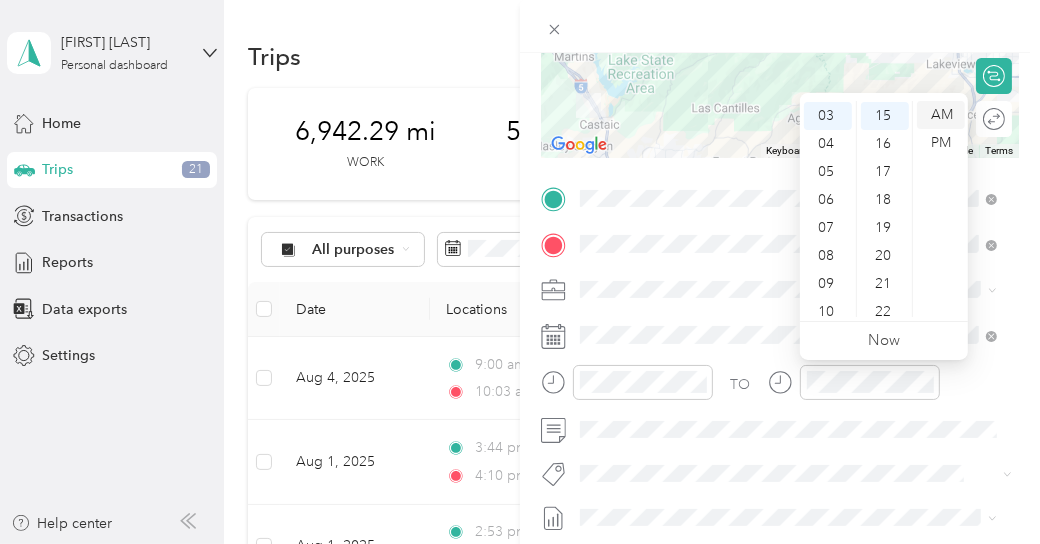 click on "AM" at bounding box center (941, 115) 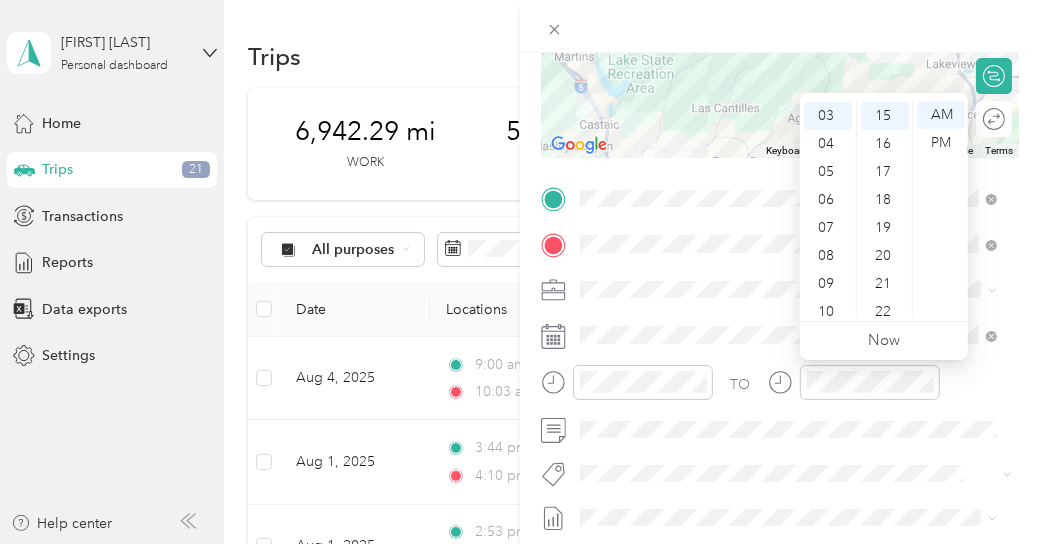 scroll, scrollTop: 0, scrollLeft: 0, axis: both 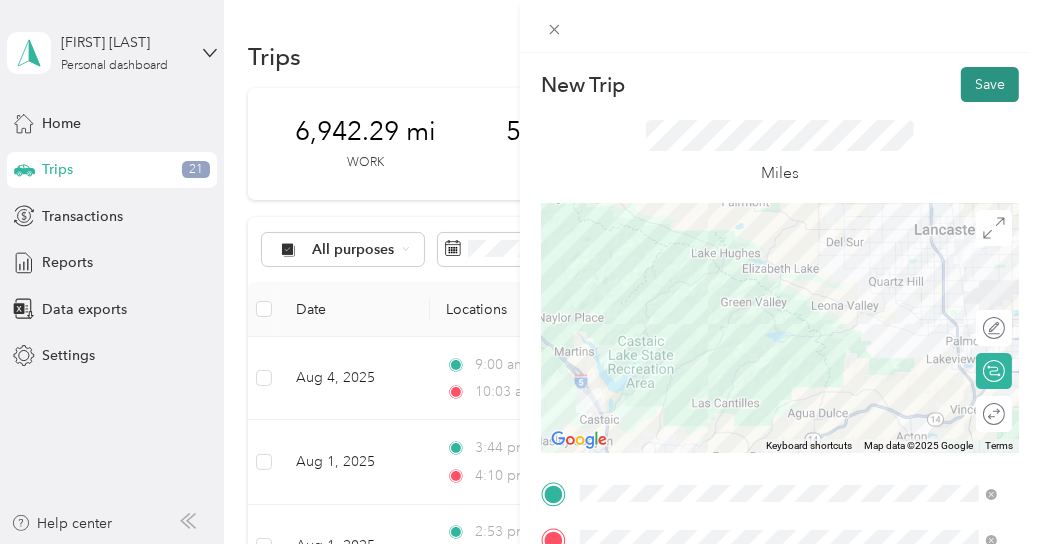 click on "Save" at bounding box center [990, 84] 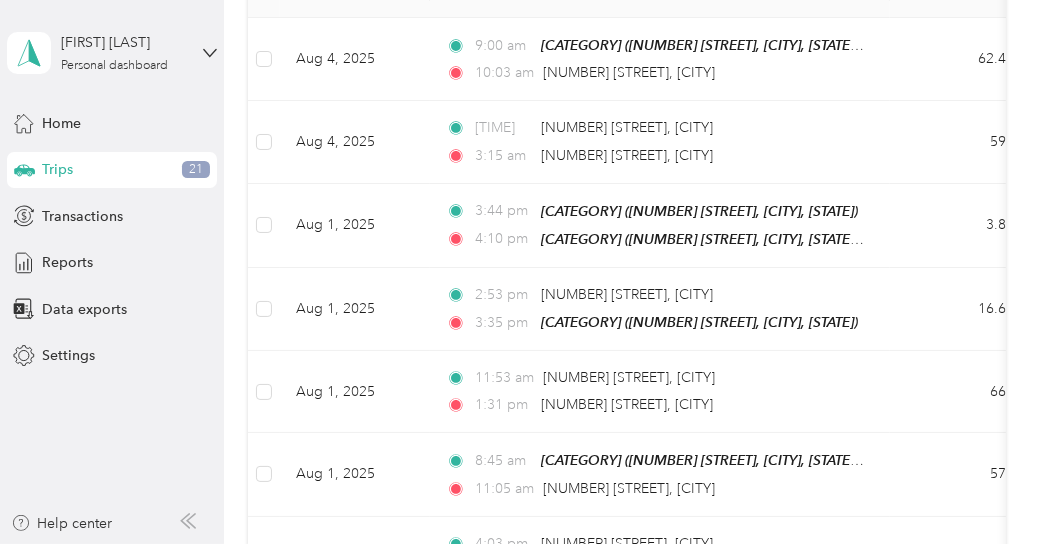 scroll, scrollTop: 0, scrollLeft: 0, axis: both 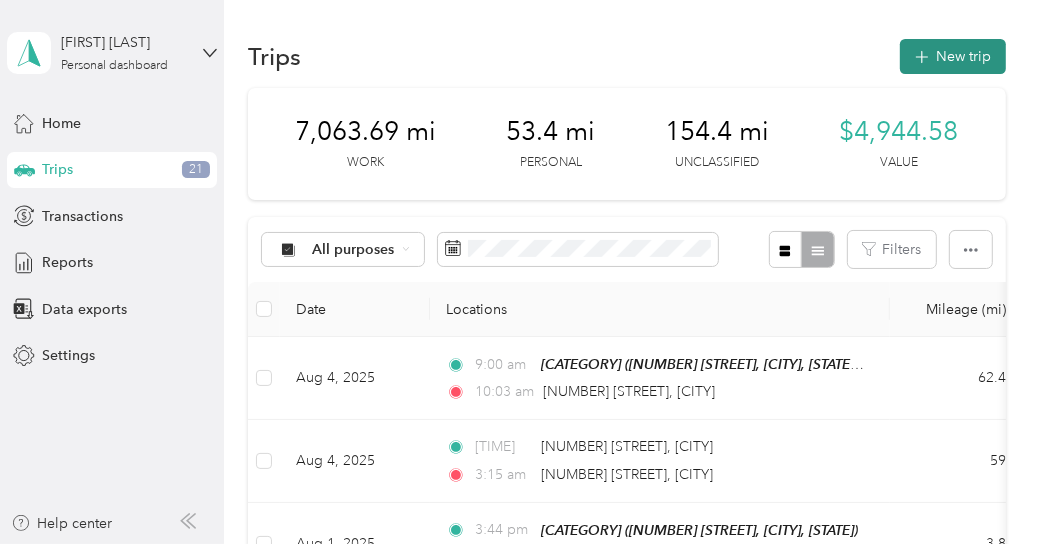 click on "New trip" at bounding box center (953, 56) 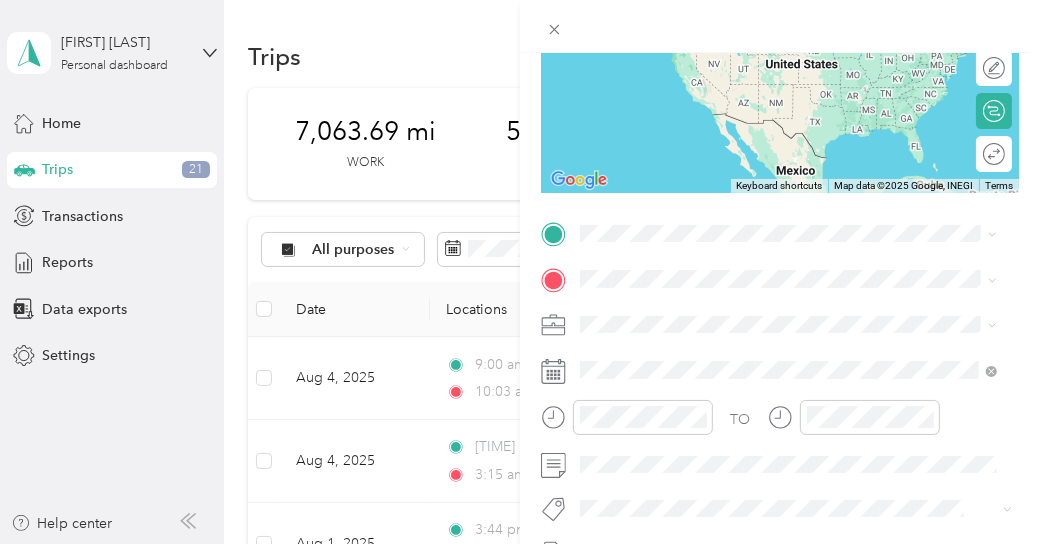 scroll, scrollTop: 261, scrollLeft: 0, axis: vertical 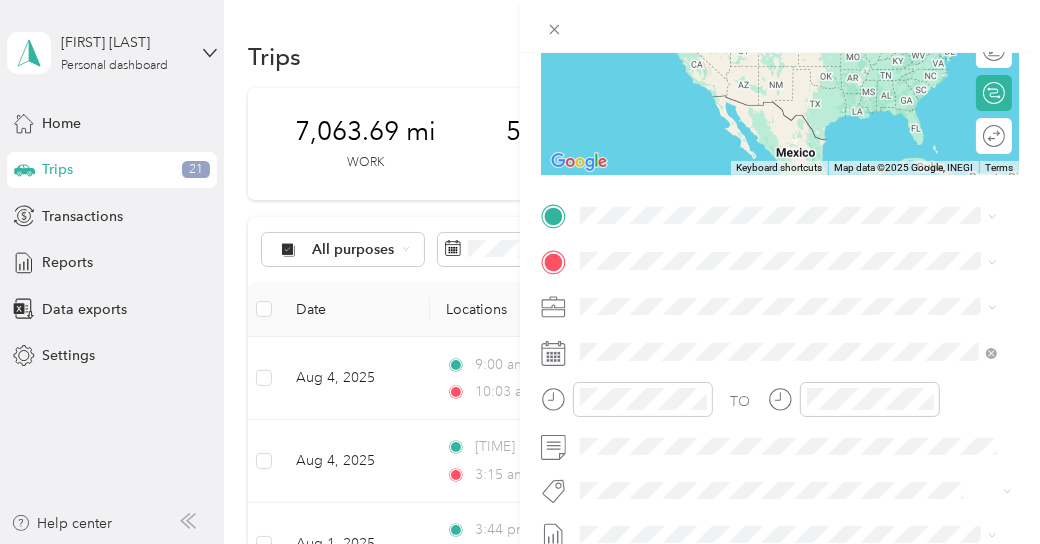 click on "New Trip Save This trip cannot be edited because it is either under review, approved, or paid. Contact your Team Manager to edit it. Miles To navigate the map with touch gestures double-tap and hold your finger on the map, then drag the map. ← Move left → Move right ↑ Move up ↓ Move down + Zoom in - Zoom out Home Jump left by 75% End Jump right by 75% Page Up Jump up by 75% Page Down Jump down by 75% Keyboard shortcuts Map Data Map data ©2025 Google, INEGI Map data ©2025 Google, INEGI 1000 km  Click to toggle between metric and imperial units Terms Report a map error Edit route Calculate route Round trip TO Add photo" at bounding box center (780, 236) 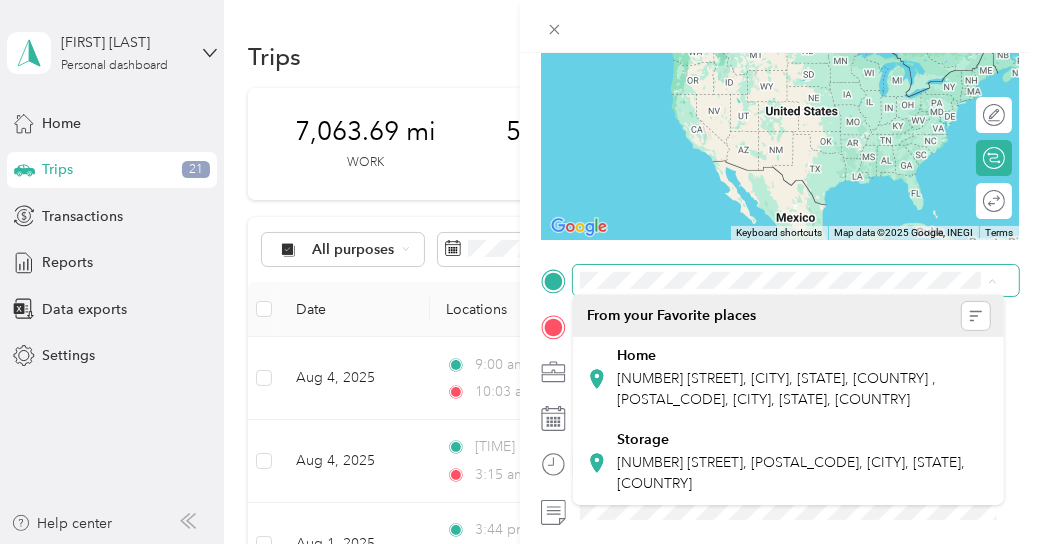 scroll, scrollTop: 215, scrollLeft: 0, axis: vertical 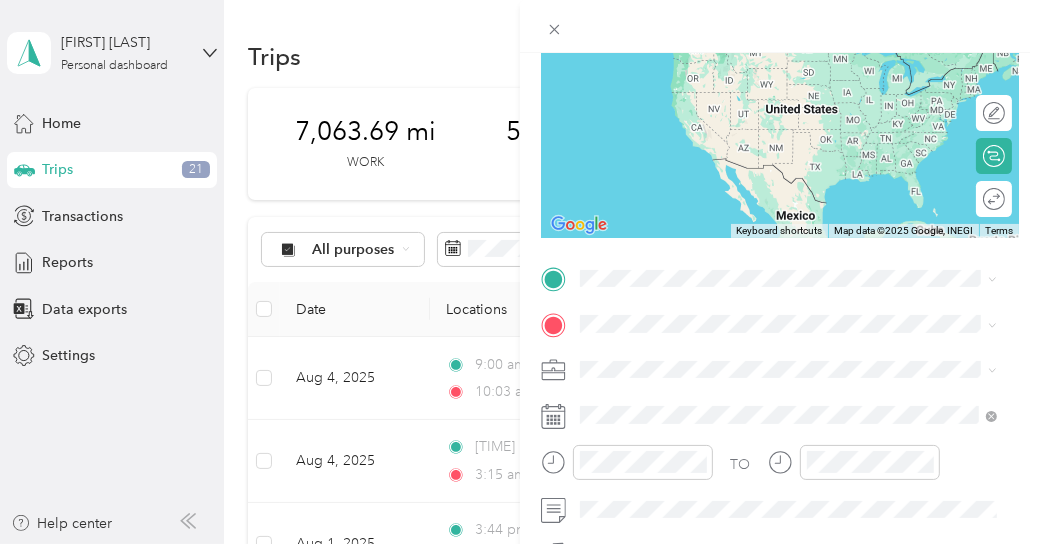 click on "[NUMBER] [STREET]
[CITY], [STATE] [POSTAL_CODE], [COUNTRY]" at bounding box center (762, 40) 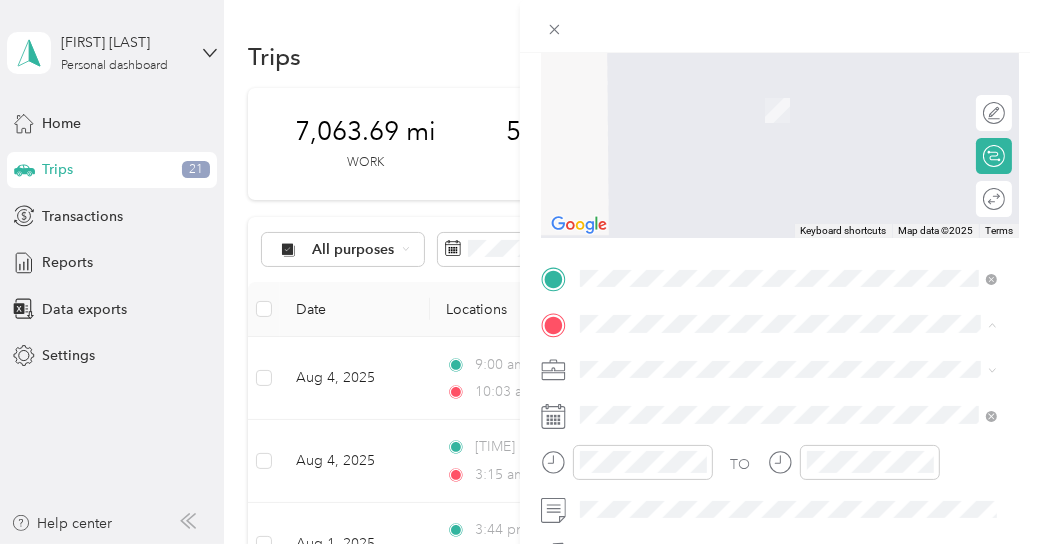 click on "[CATEGORY] [NUMBER] [STREET], [CITY], [STATE], [COUNTRY] , [POSTAL_CODE], [CITY], [STATE], [COUNTRY]" at bounding box center [804, 178] 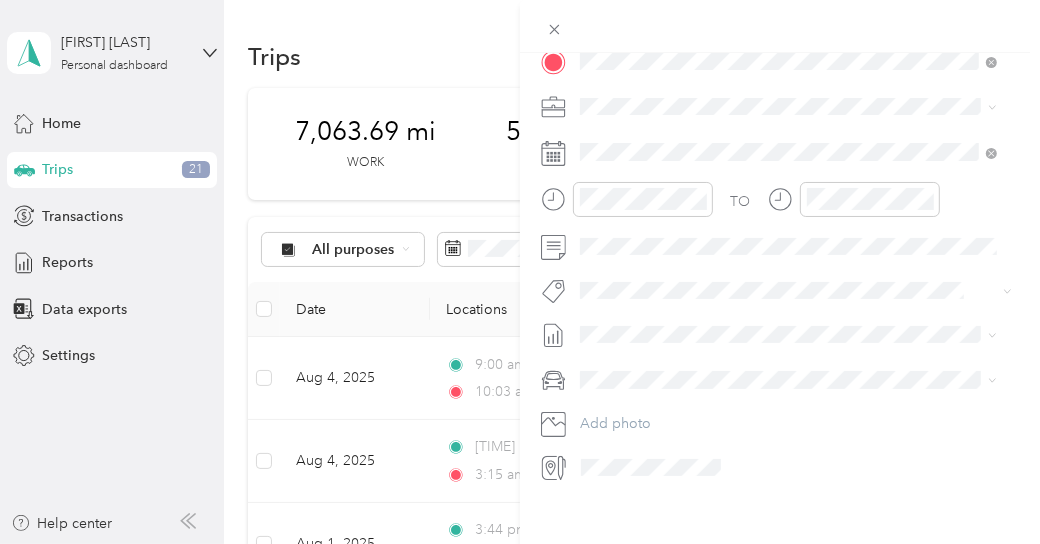 scroll, scrollTop: 503, scrollLeft: 0, axis: vertical 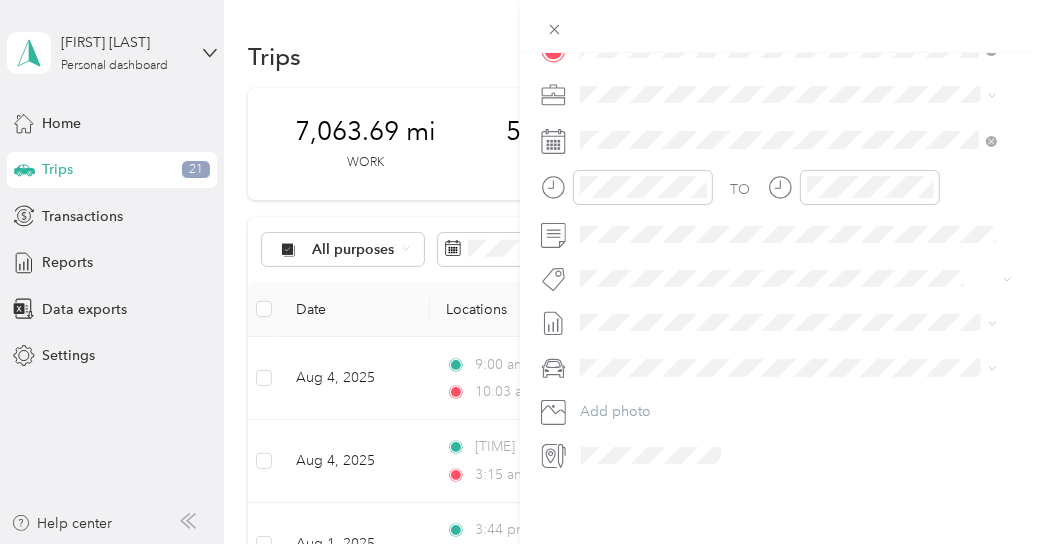 click on "New Trip Save This trip cannot be edited because it is either under review, approved, or paid. Contact your Team Manager to edit it. Miles To navigate the map with touch gestures double-tap and hold your finger on the map, then drag the map. ← Move left → Move right ↑ Move up ↓ Move down + Zoom in - Zoom out Home Jump left by 75% End Jump right by 75% Page Up Jump up by 75% Page Down Jump down by 75% Keyboard shortcuts Map Data Map data ©2025 Google Map data ©2025 Google 2 km  Click to toggle between metric and imperial units Terms Report a map error Edit route Calculate route Round trip TO Add photo" at bounding box center [780, 24] 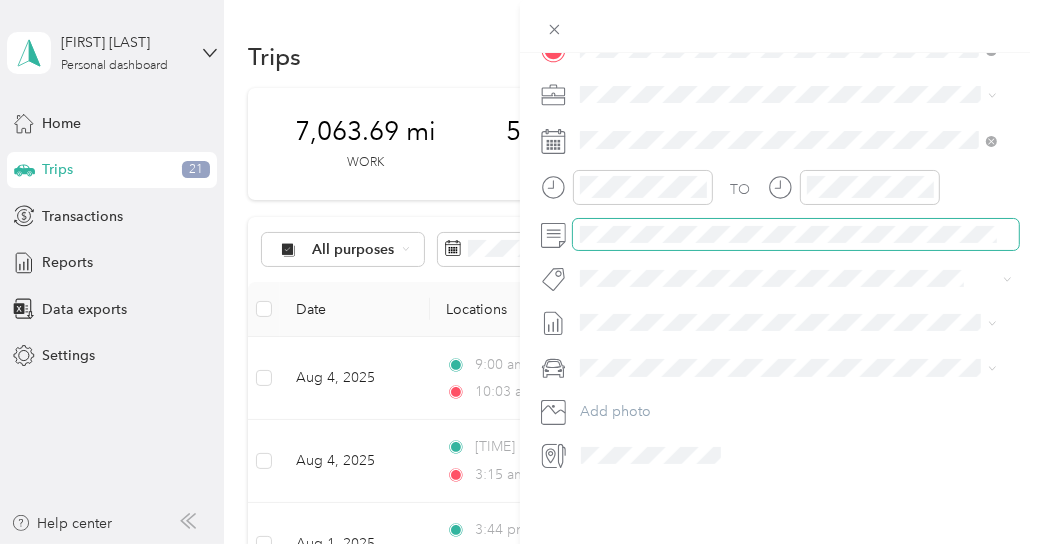 click at bounding box center [796, 234] 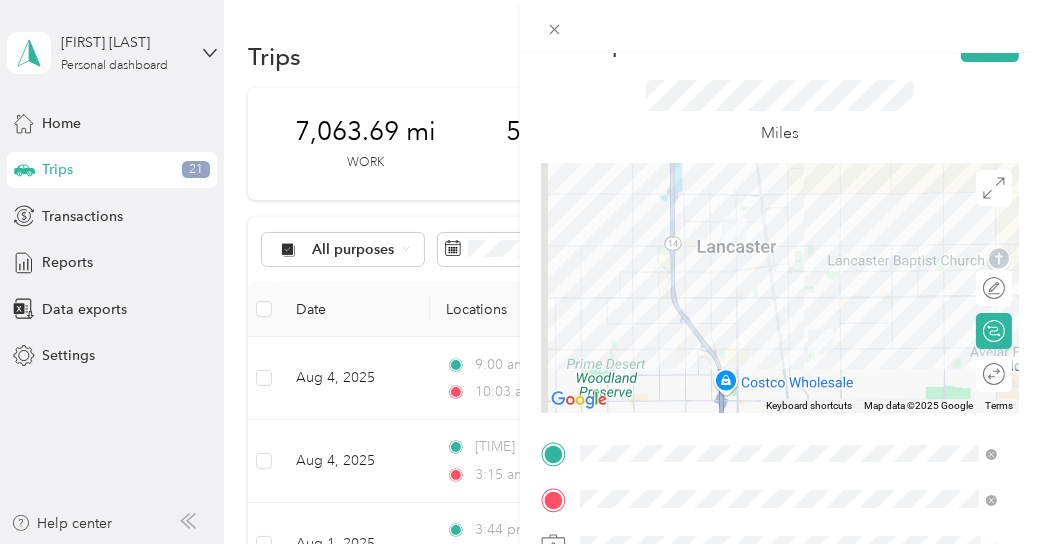 scroll, scrollTop: 0, scrollLeft: 0, axis: both 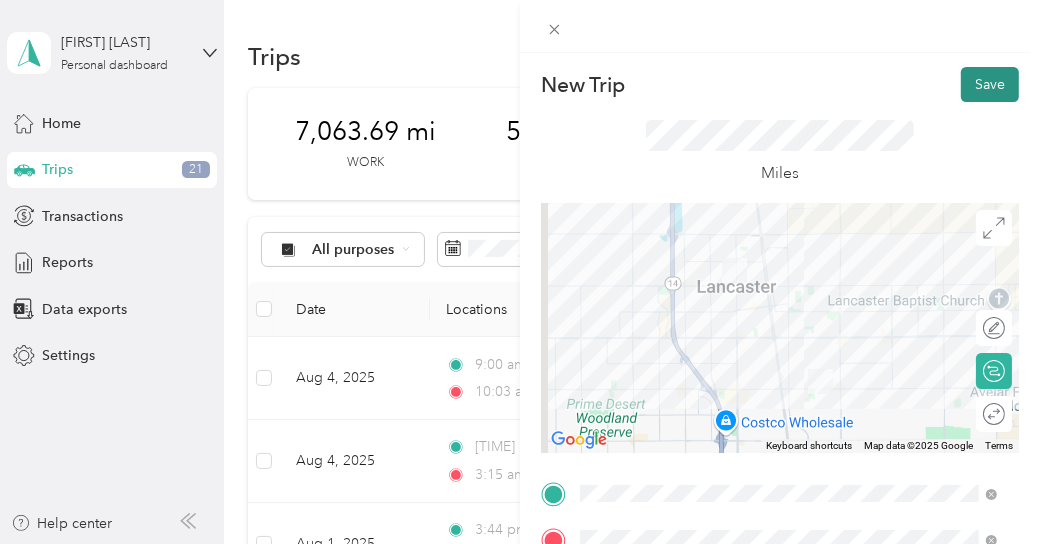 click on "Save" at bounding box center [990, 84] 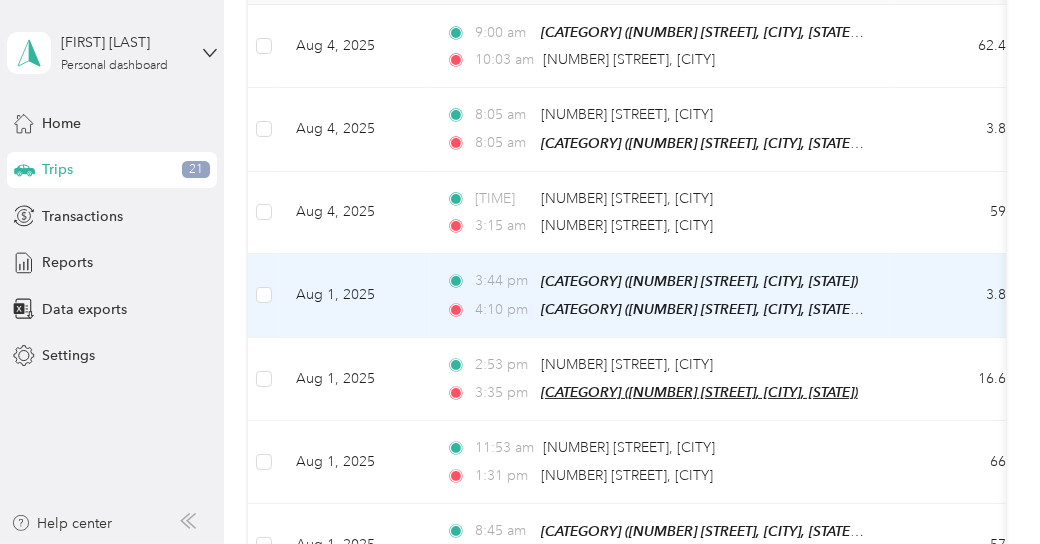 scroll, scrollTop: 333, scrollLeft: 0, axis: vertical 